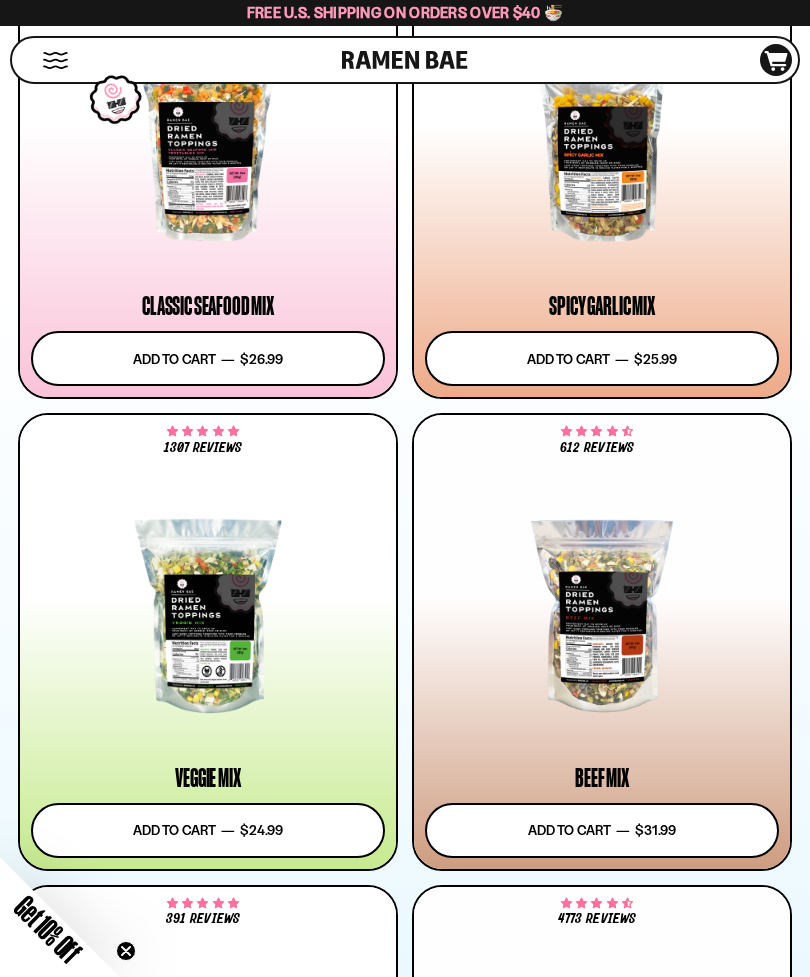 scroll, scrollTop: 1247, scrollLeft: 0, axis: vertical 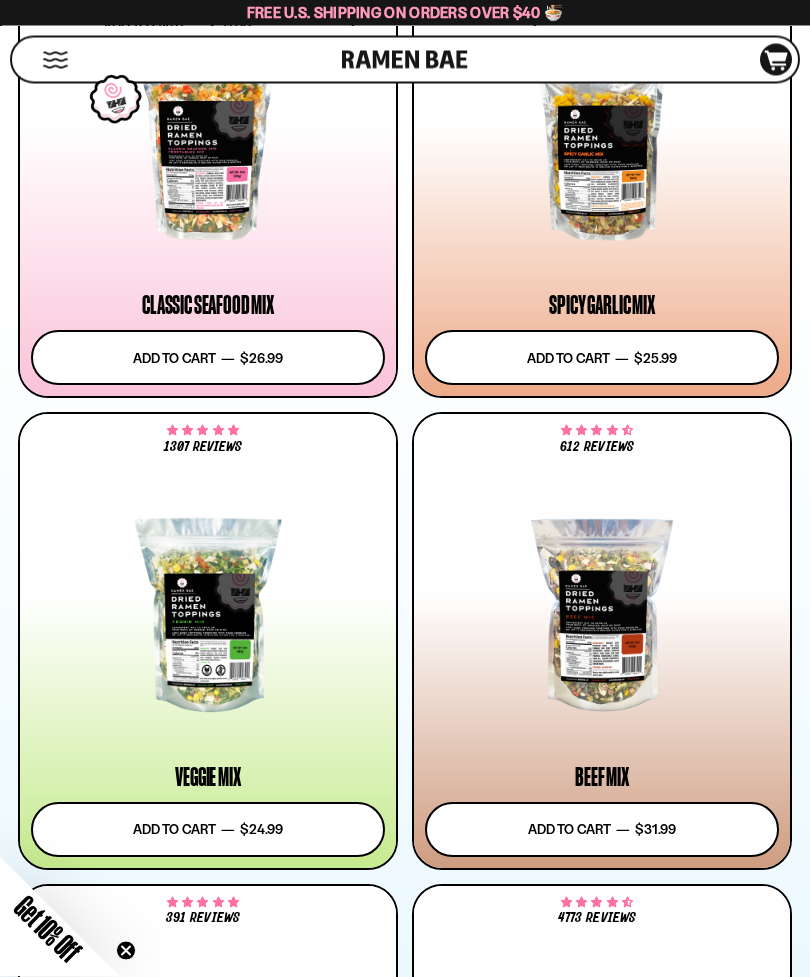 click at bounding box center [602, 616] 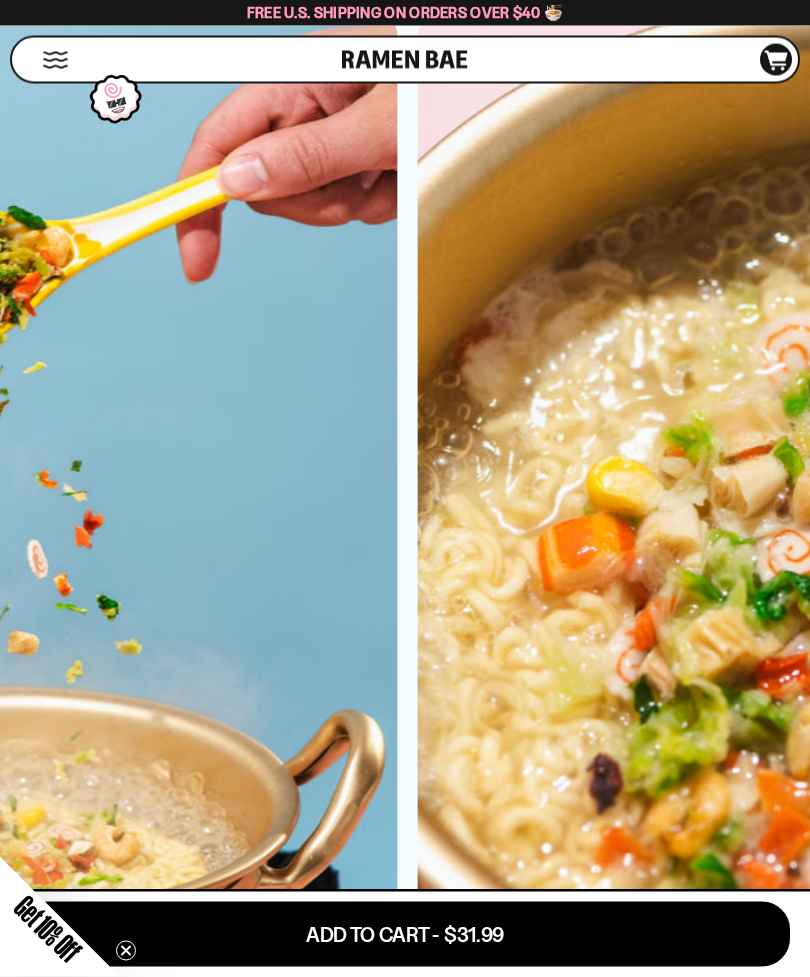 scroll, scrollTop: 4683, scrollLeft: 0, axis: vertical 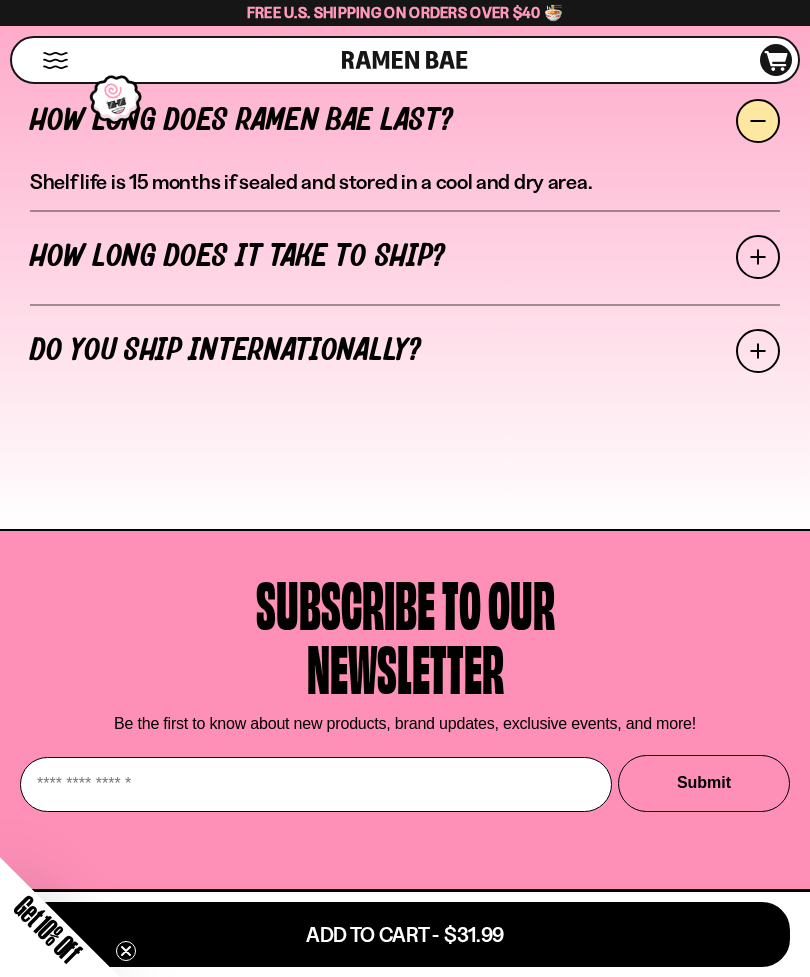 click on "2" at bounding box center (379, -334) 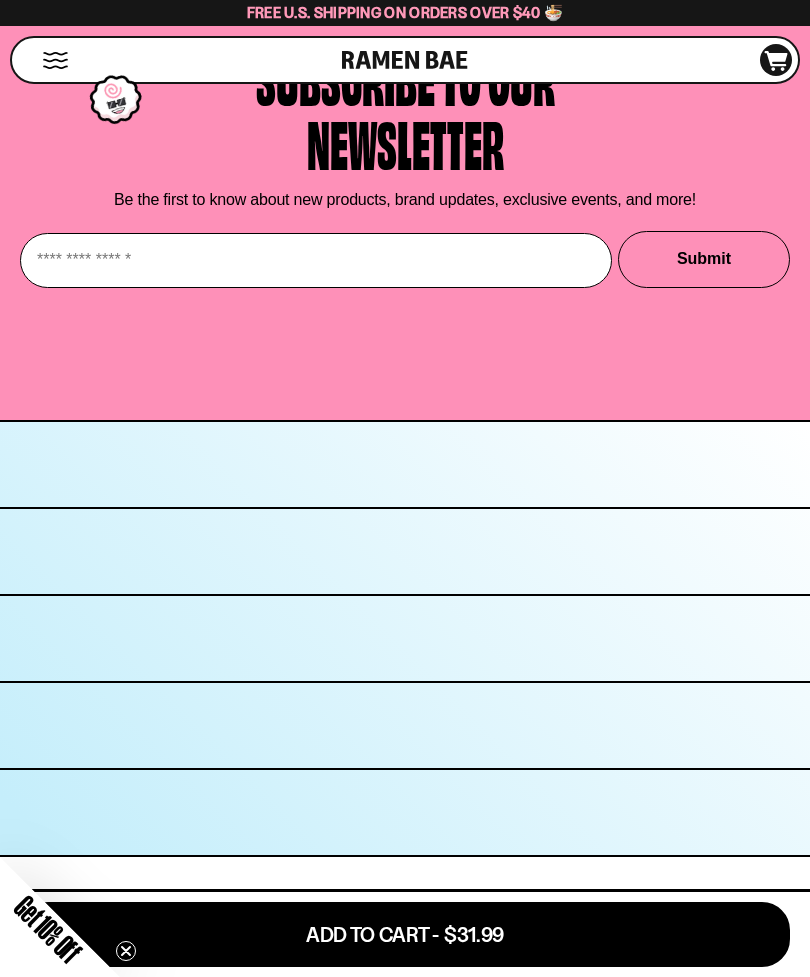 scroll, scrollTop: 8267, scrollLeft: 0, axis: vertical 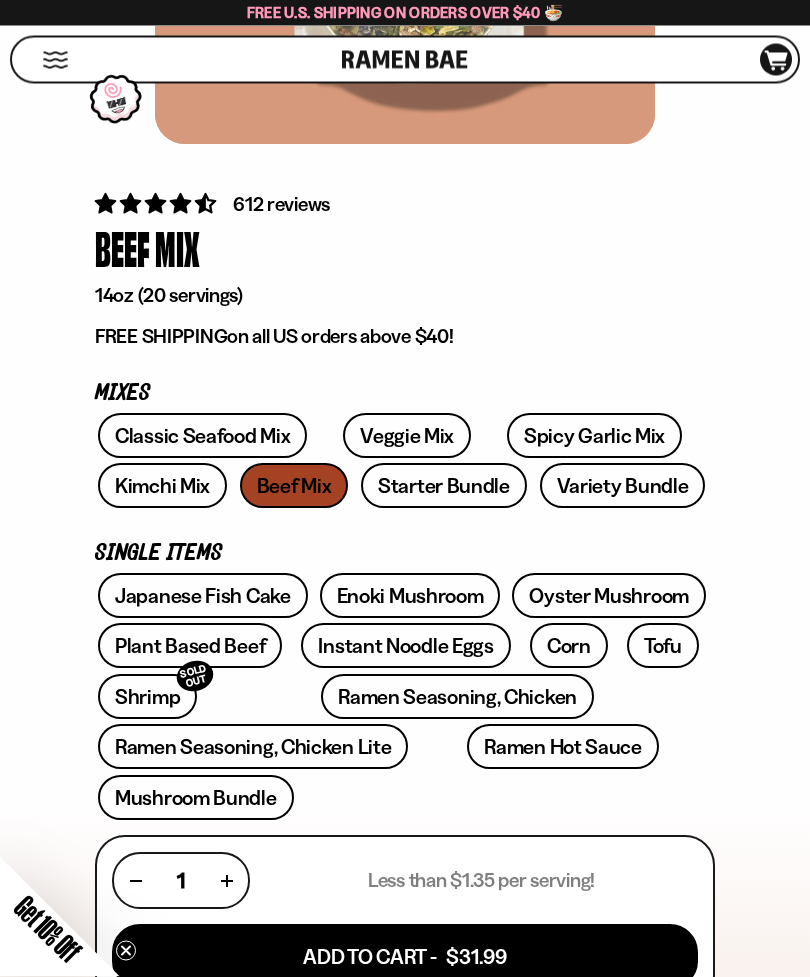 click on "Kimchi Mix" at bounding box center [162, 486] 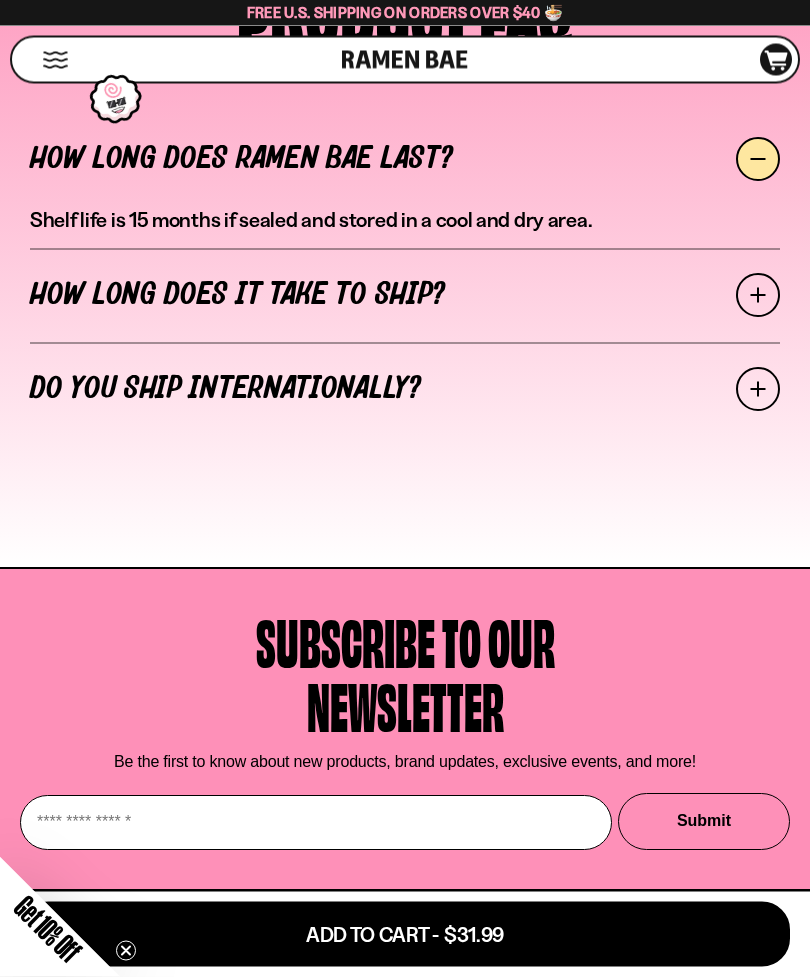 scroll, scrollTop: 8740, scrollLeft: 0, axis: vertical 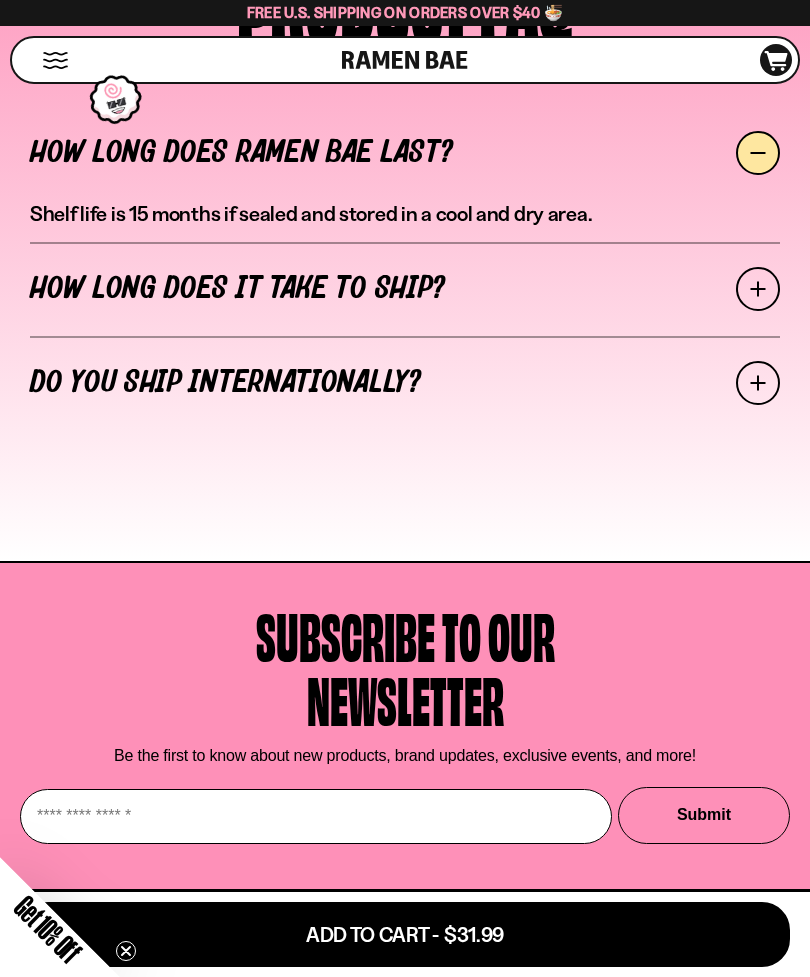 click on "2" at bounding box center (379, -302) 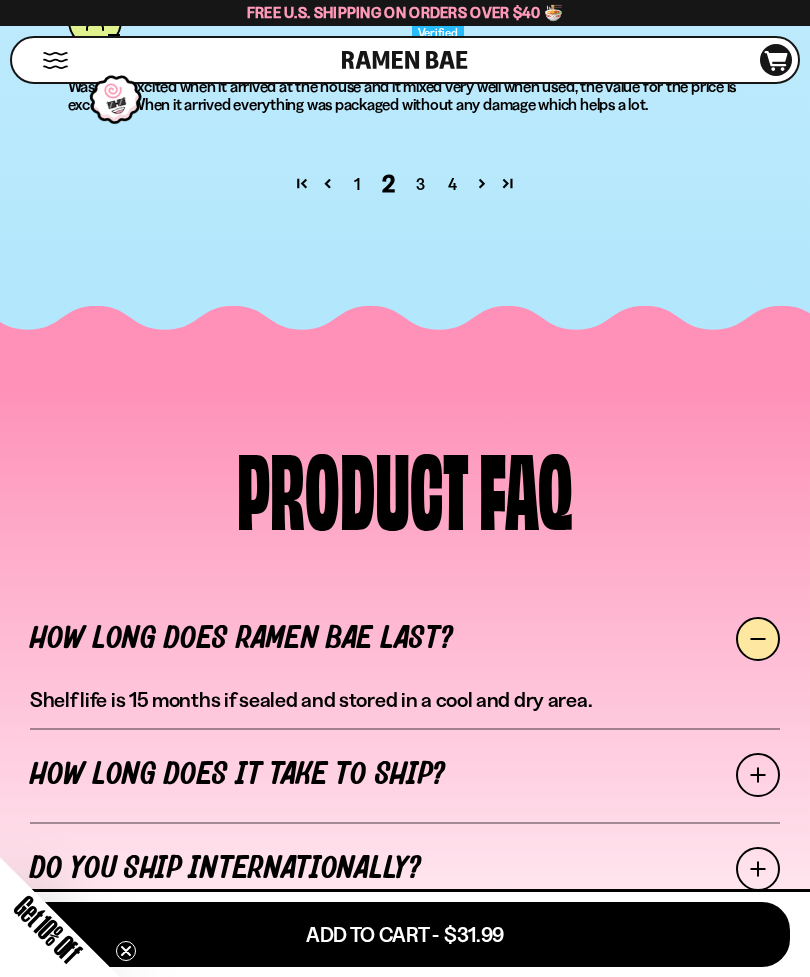 scroll, scrollTop: 8267, scrollLeft: 0, axis: vertical 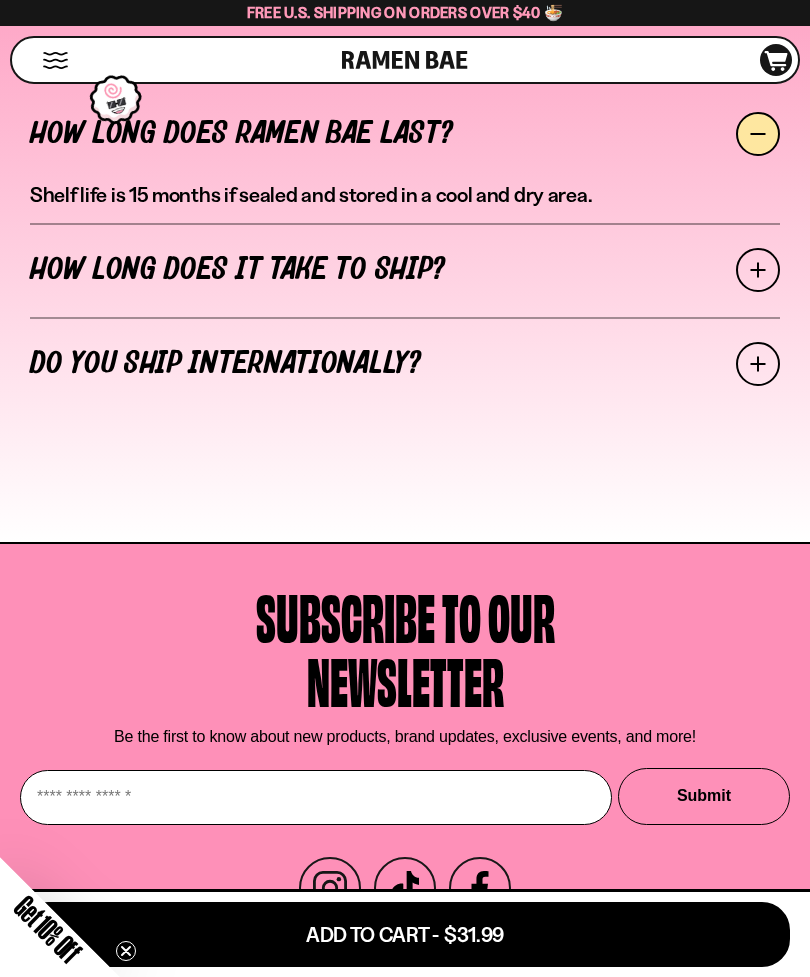 click on "3" at bounding box center [421, -321] 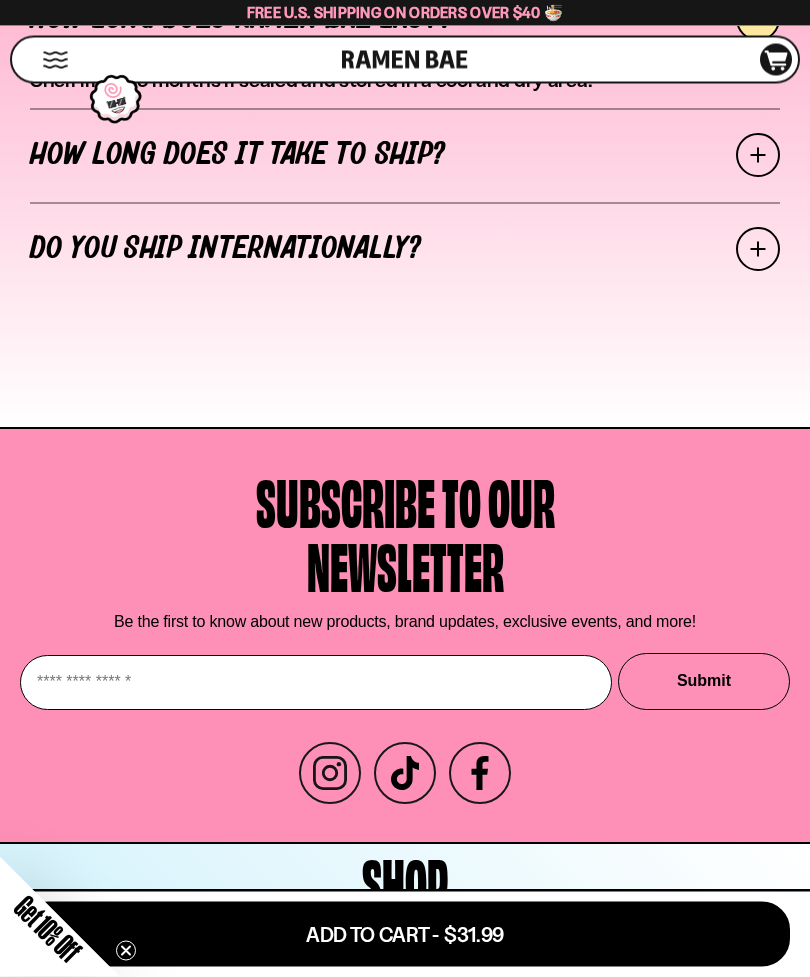 scroll, scrollTop: 8844, scrollLeft: 0, axis: vertical 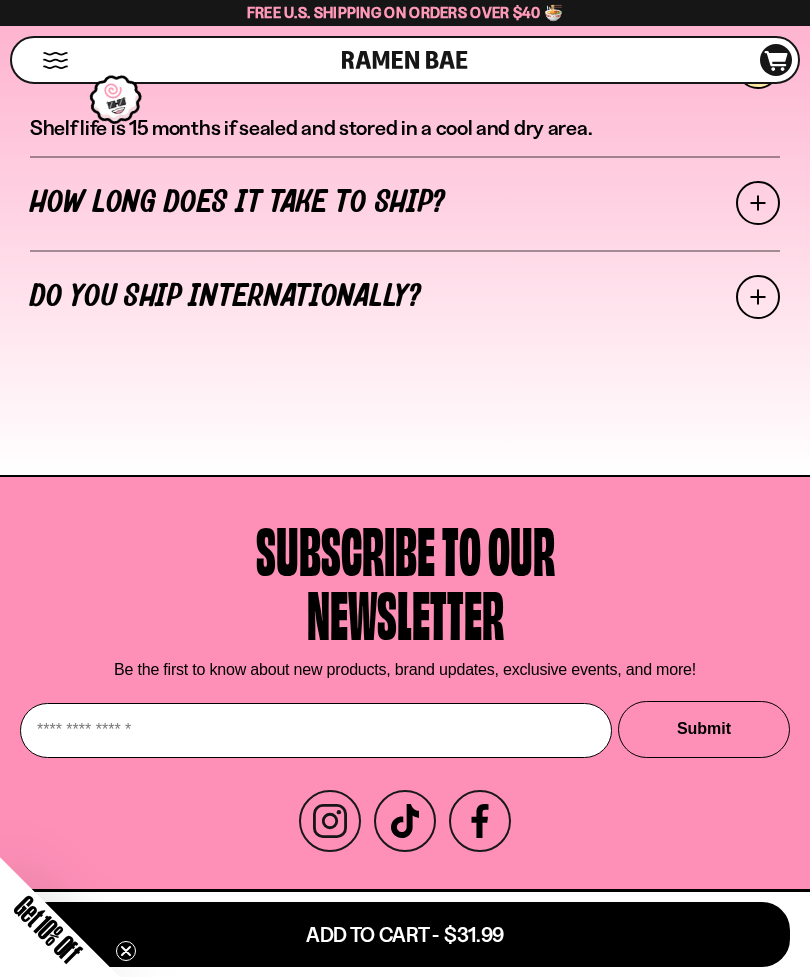 click on "4" at bounding box center (437, -388) 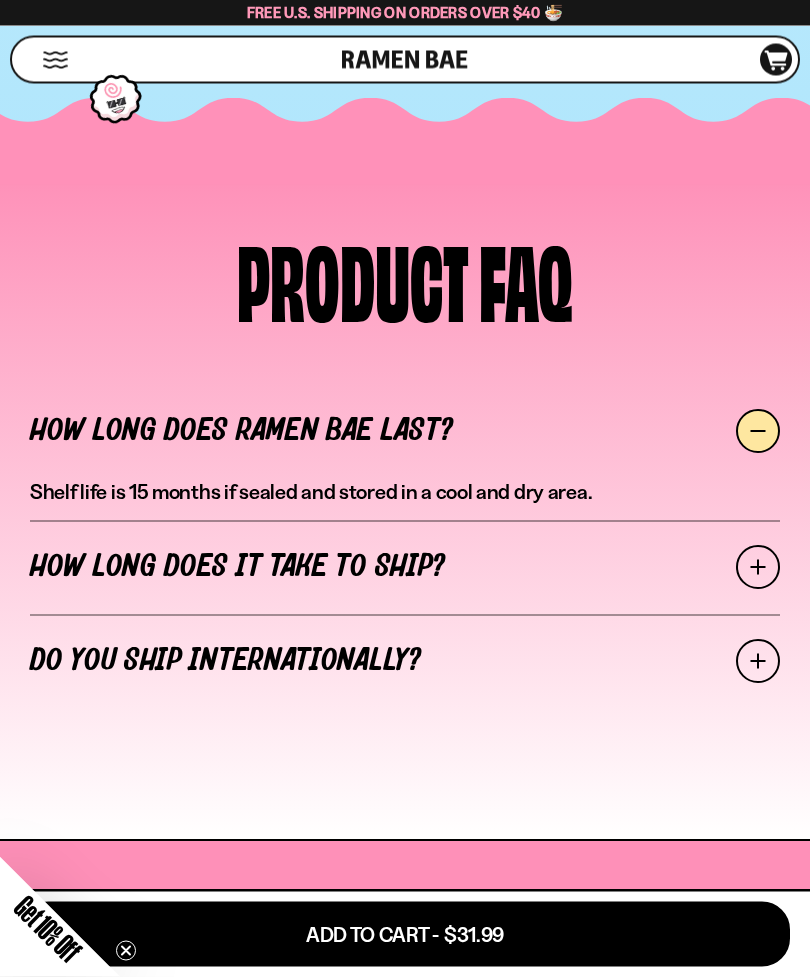 scroll, scrollTop: 8537, scrollLeft: 0, axis: vertical 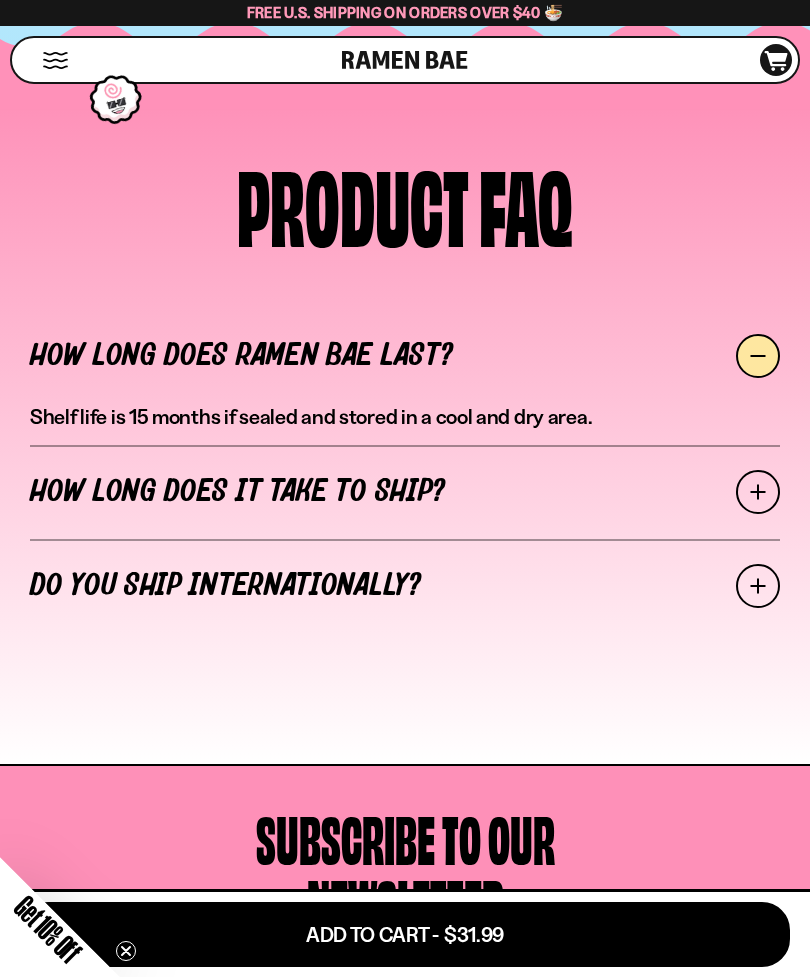 click on "5" at bounding box center [437, -99] 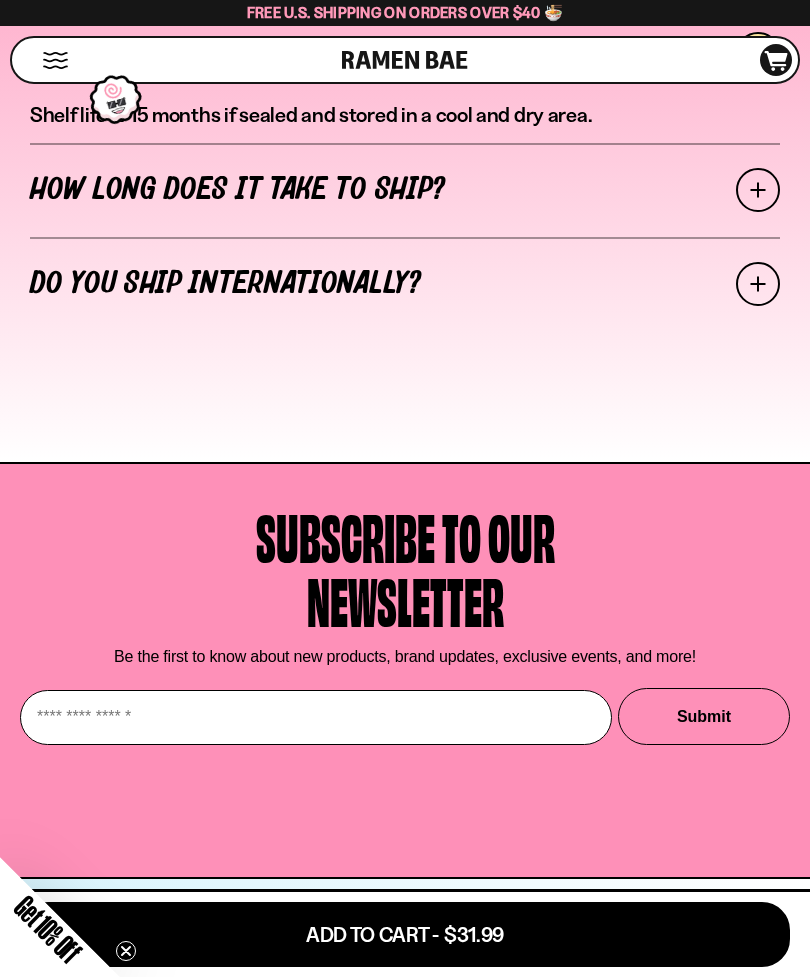 scroll, scrollTop: 8267, scrollLeft: 0, axis: vertical 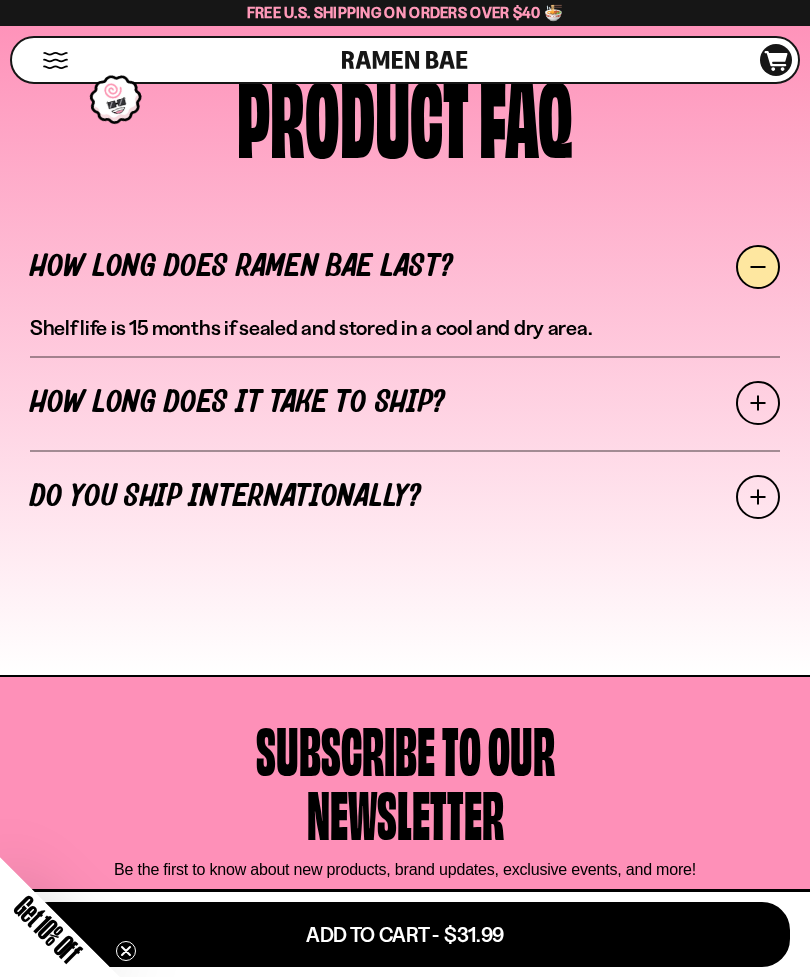click on "6" at bounding box center [437, -188] 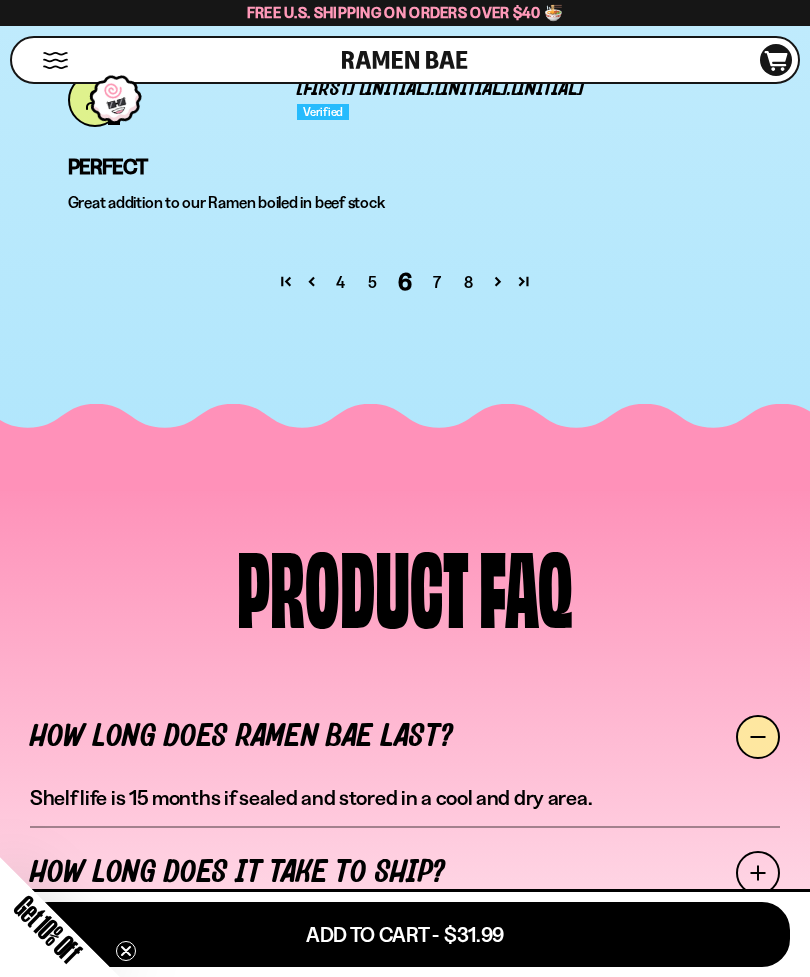 scroll, scrollTop: 8331, scrollLeft: 0, axis: vertical 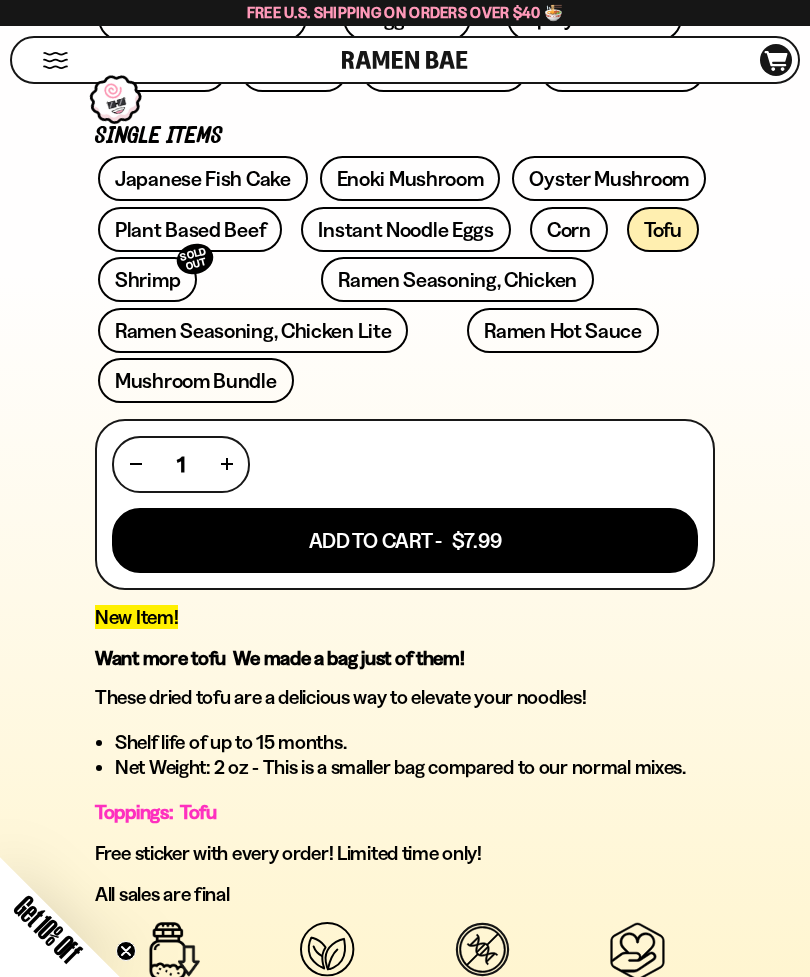 click on "Corn" at bounding box center (569, 229) 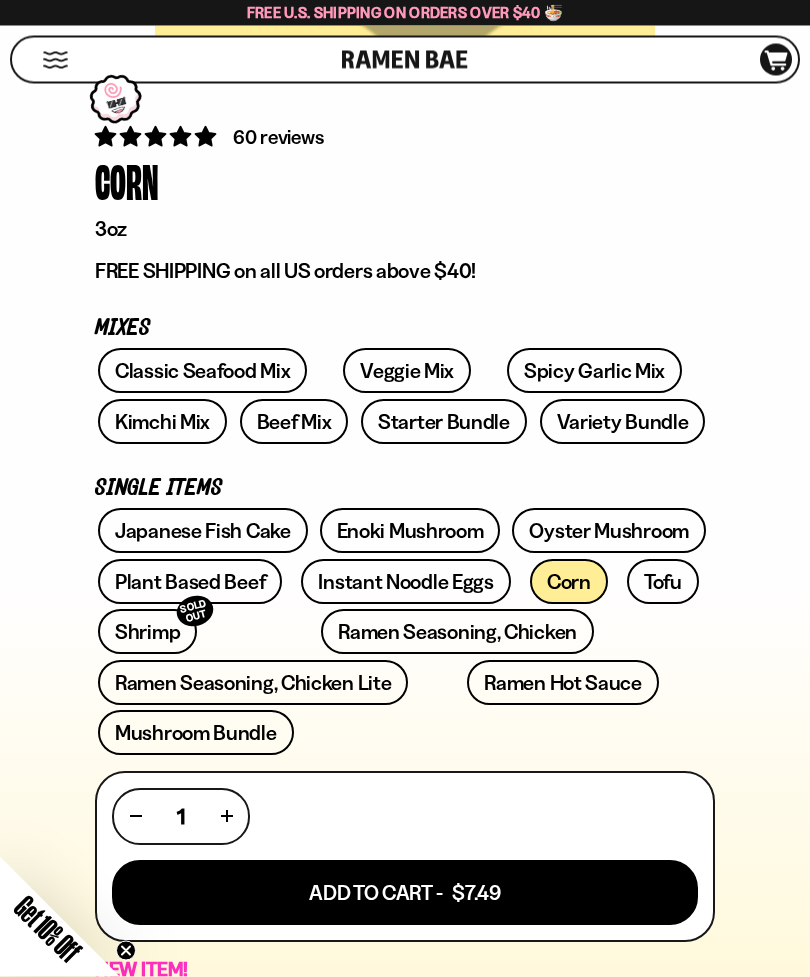 scroll, scrollTop: 569, scrollLeft: 0, axis: vertical 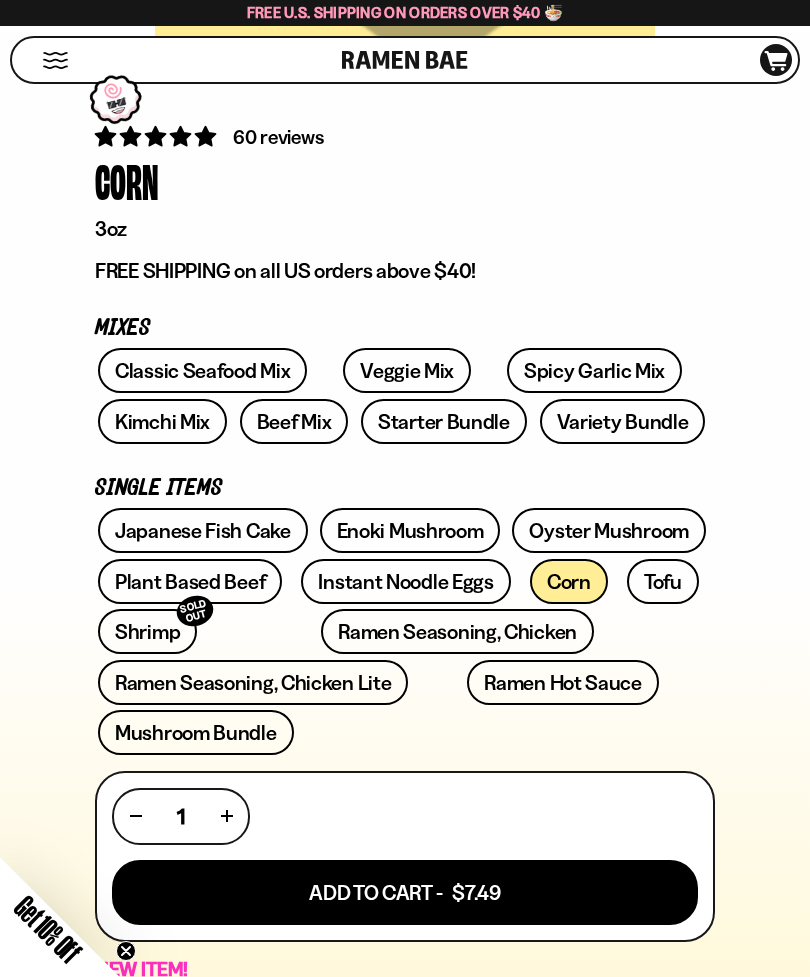 click on "Variety Bundle" at bounding box center (623, 421) 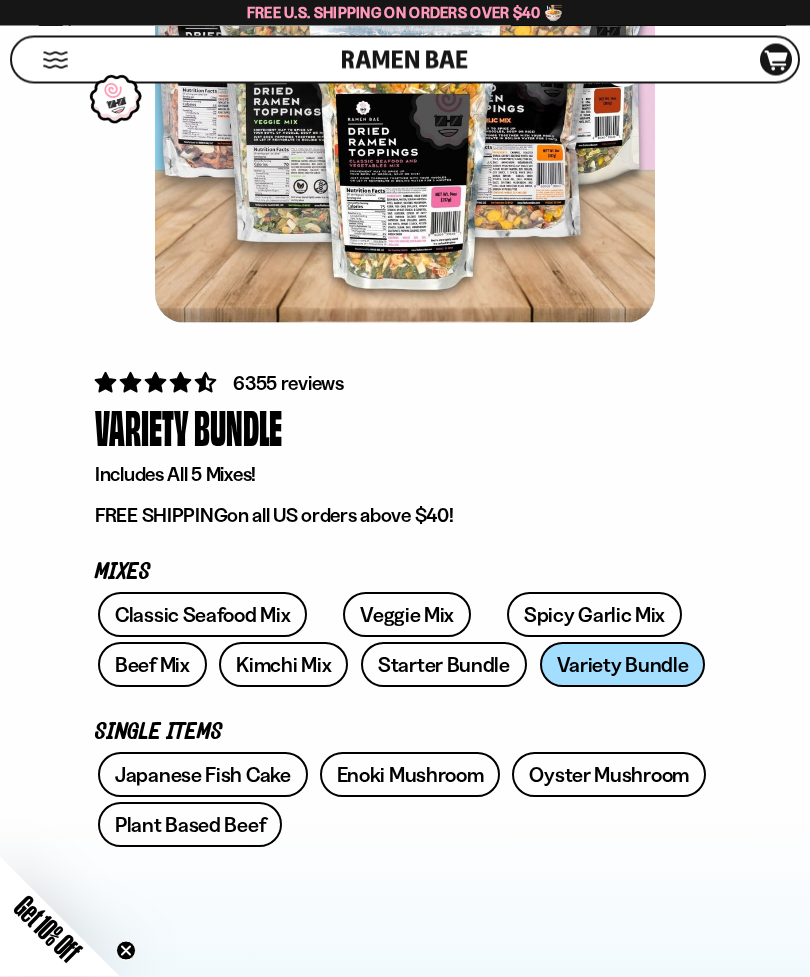 scroll, scrollTop: 323, scrollLeft: 0, axis: vertical 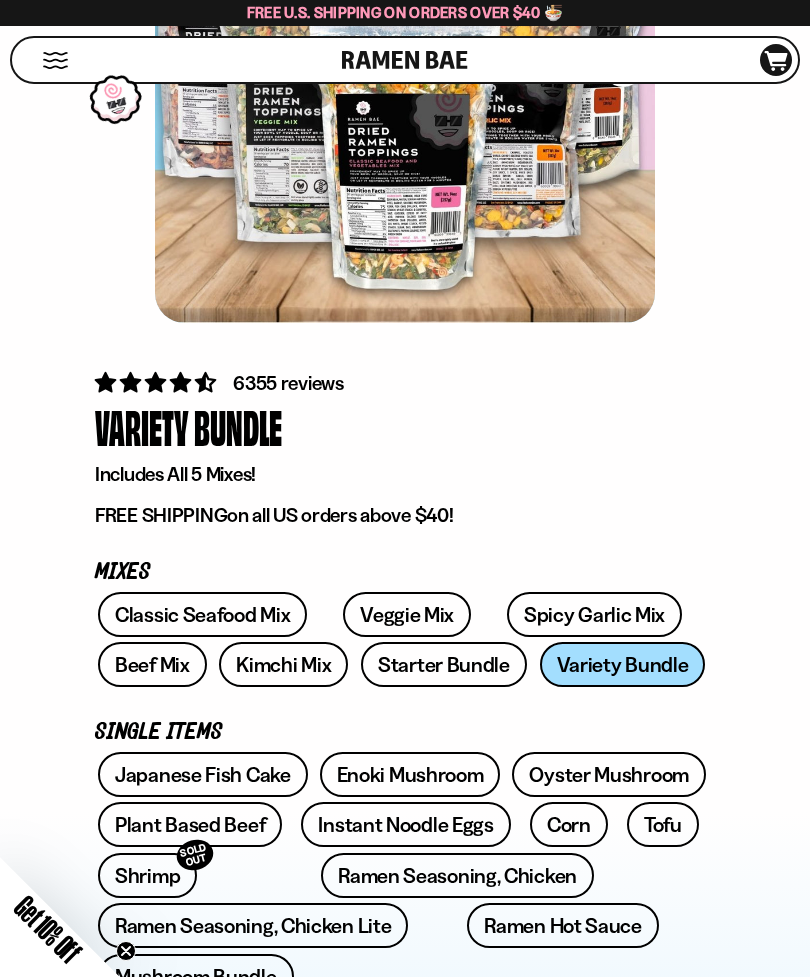 click on "Starter Bundle" at bounding box center (444, 664) 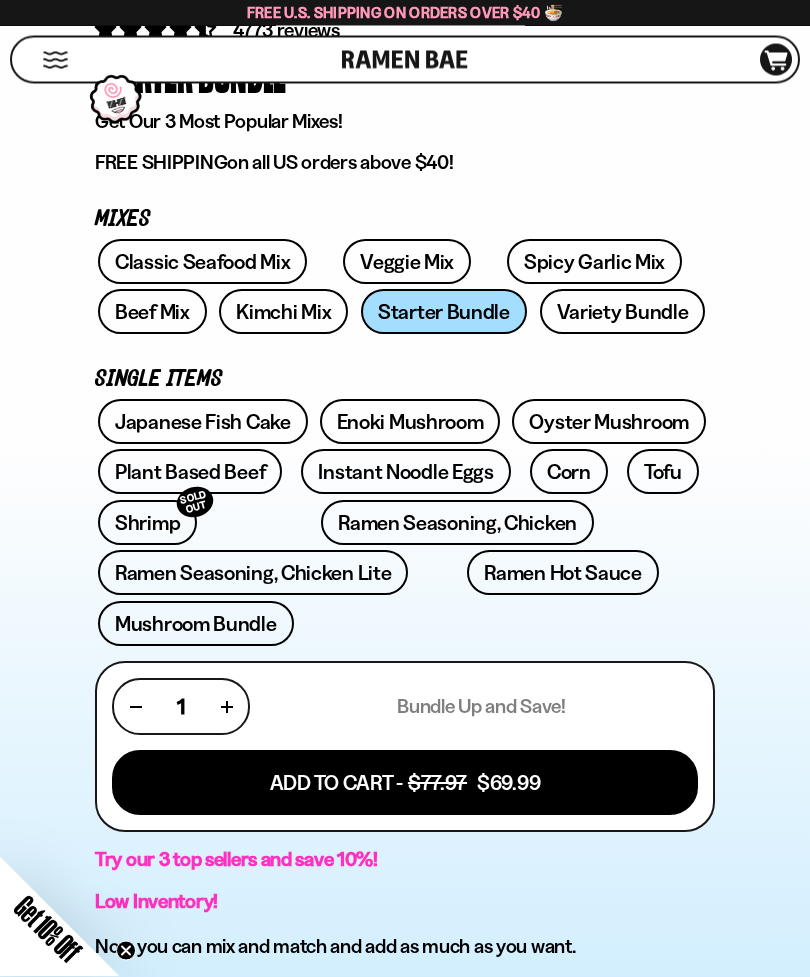 scroll, scrollTop: 673, scrollLeft: 0, axis: vertical 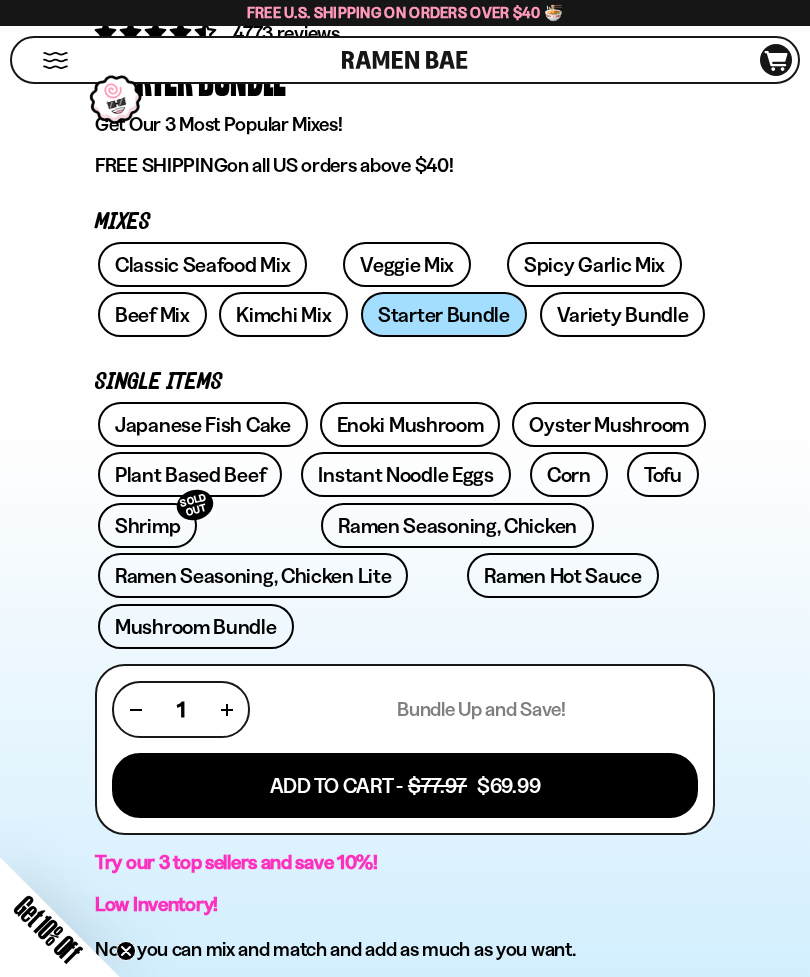 click on "Beef Mix" at bounding box center [152, 314] 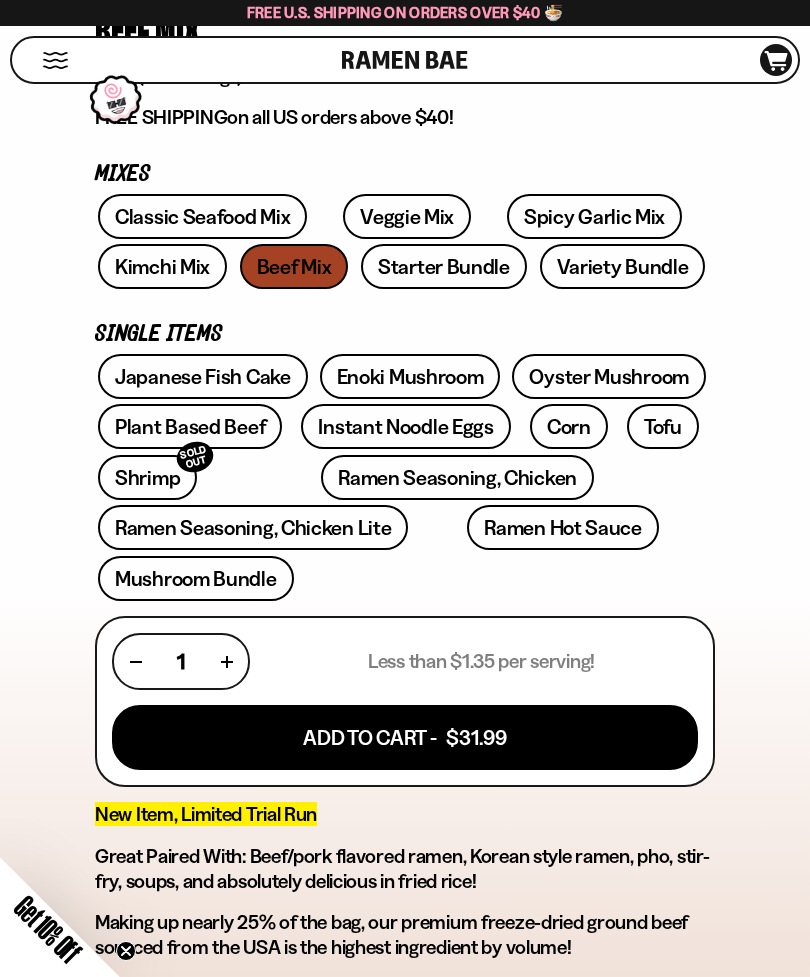 scroll, scrollTop: 714, scrollLeft: 0, axis: vertical 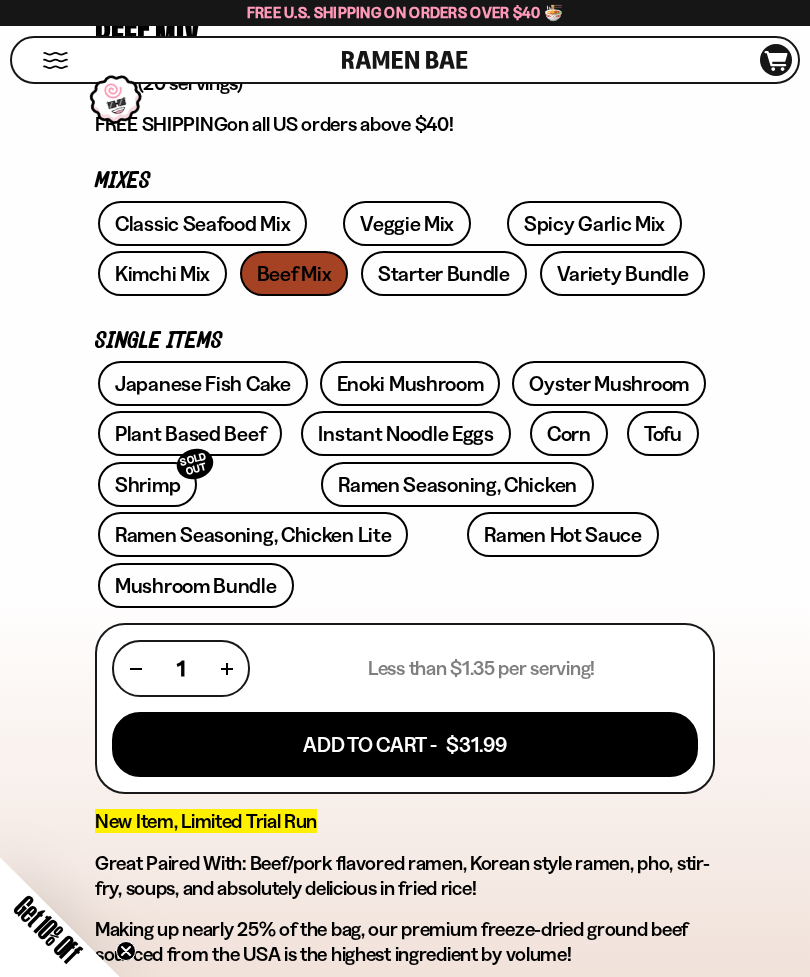 click on "Spicy Garlic Mix" at bounding box center (594, 223) 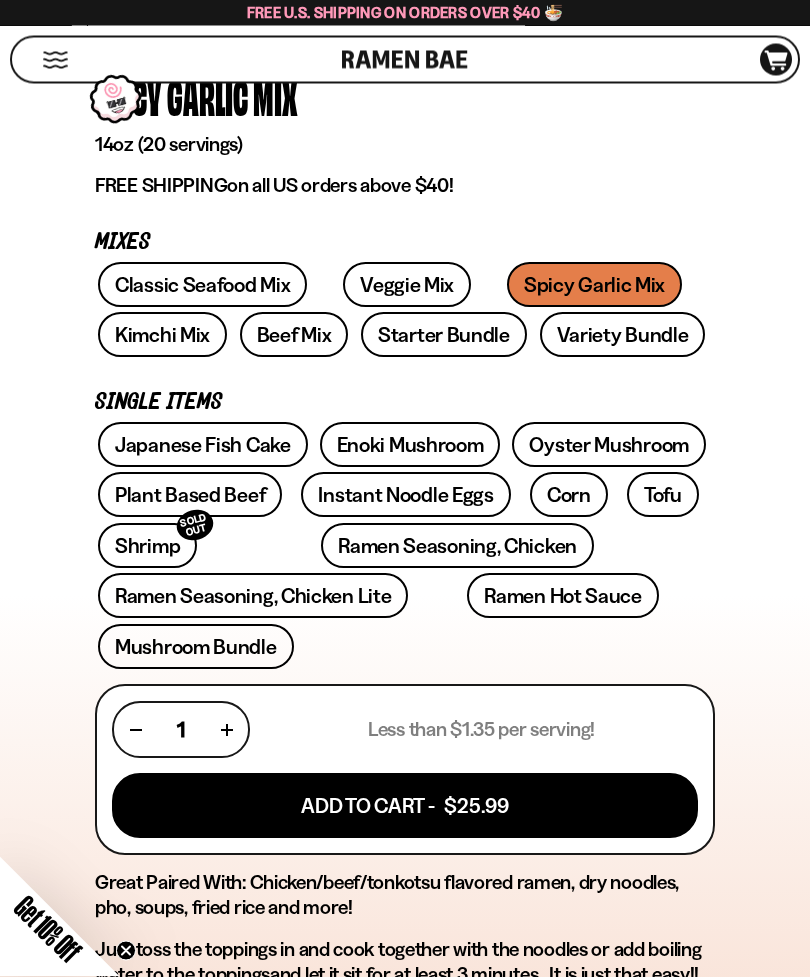 scroll, scrollTop: 653, scrollLeft: 0, axis: vertical 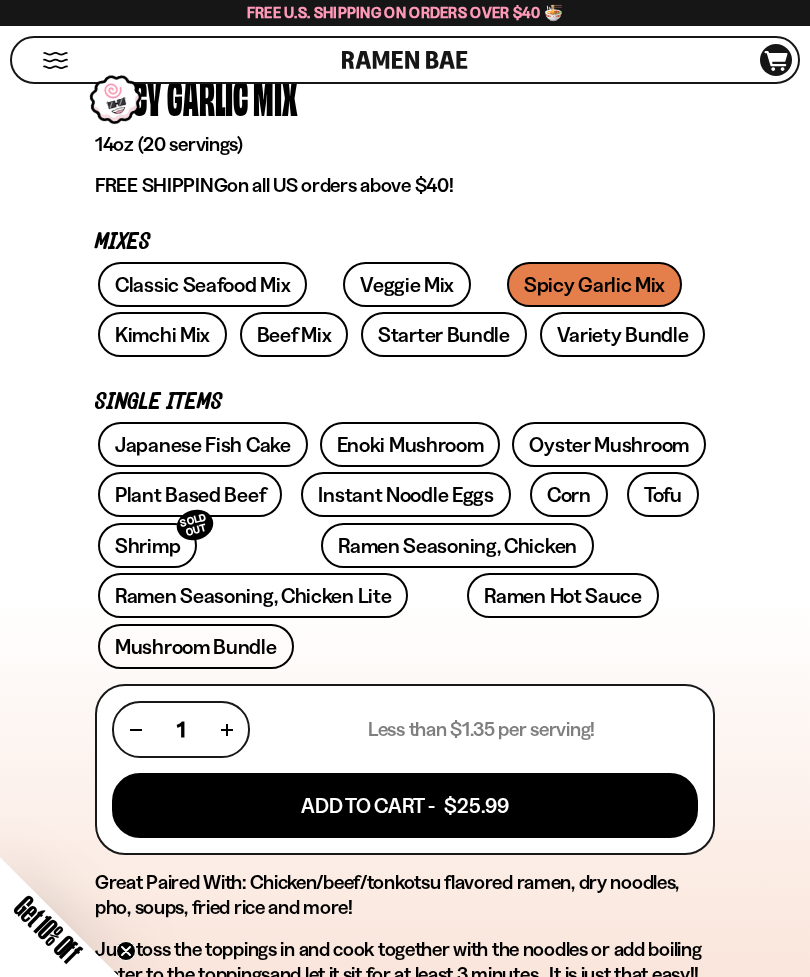 click on "Veggie Mix" at bounding box center (407, 284) 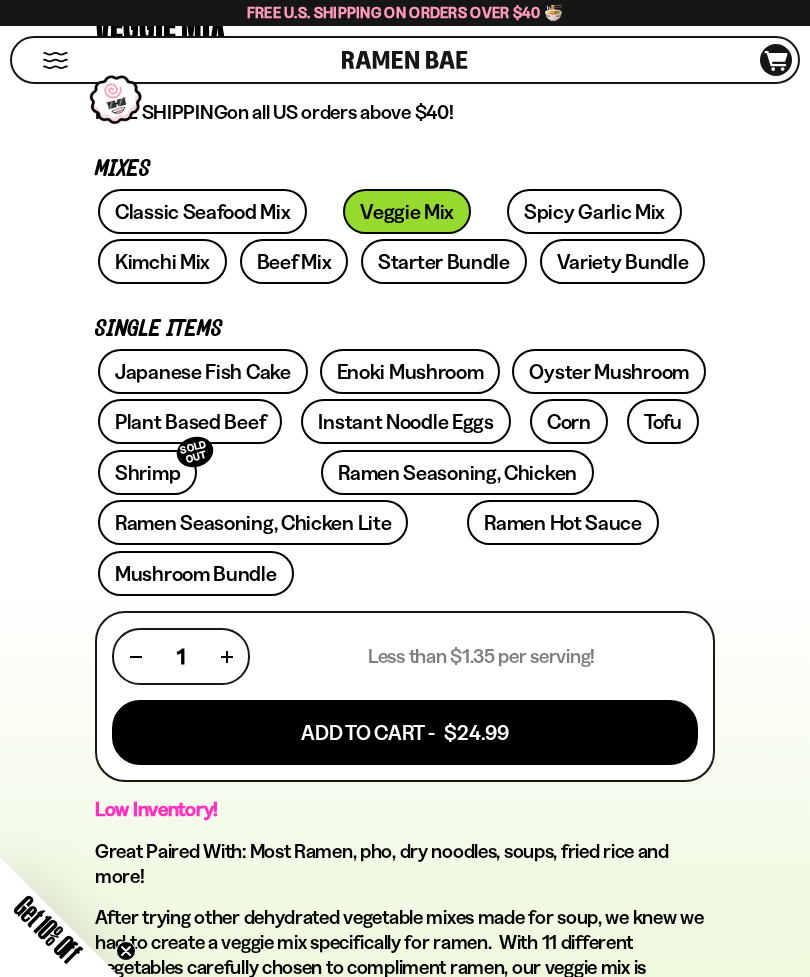 scroll, scrollTop: 732, scrollLeft: 0, axis: vertical 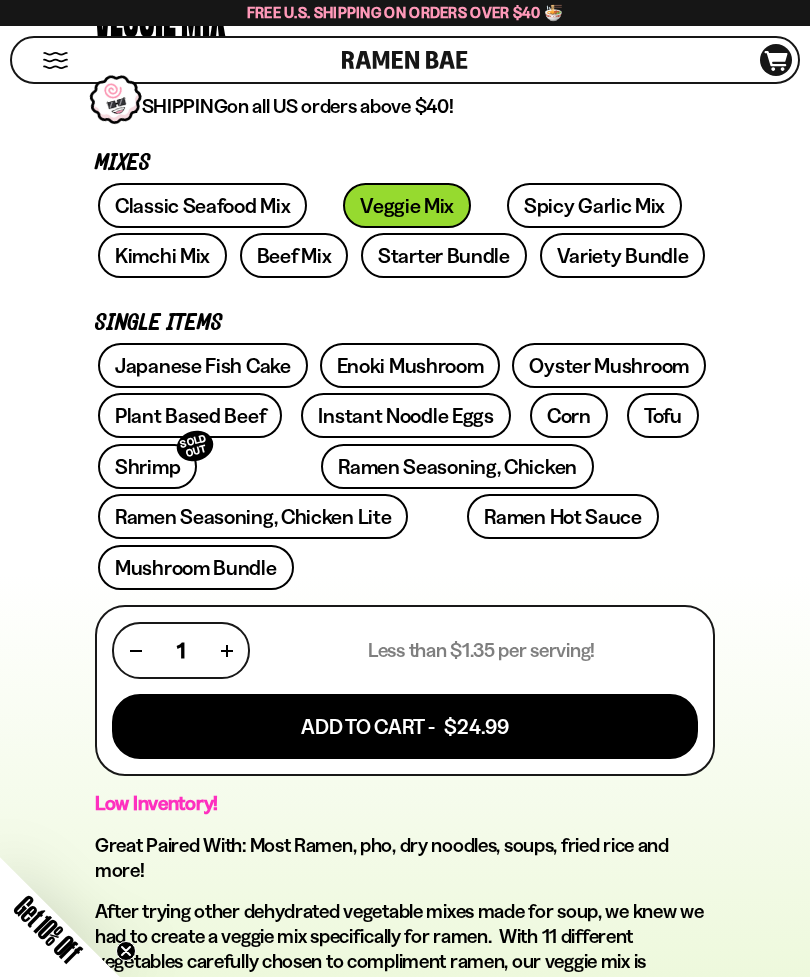 click on "Kimchi Mix" at bounding box center [162, 255] 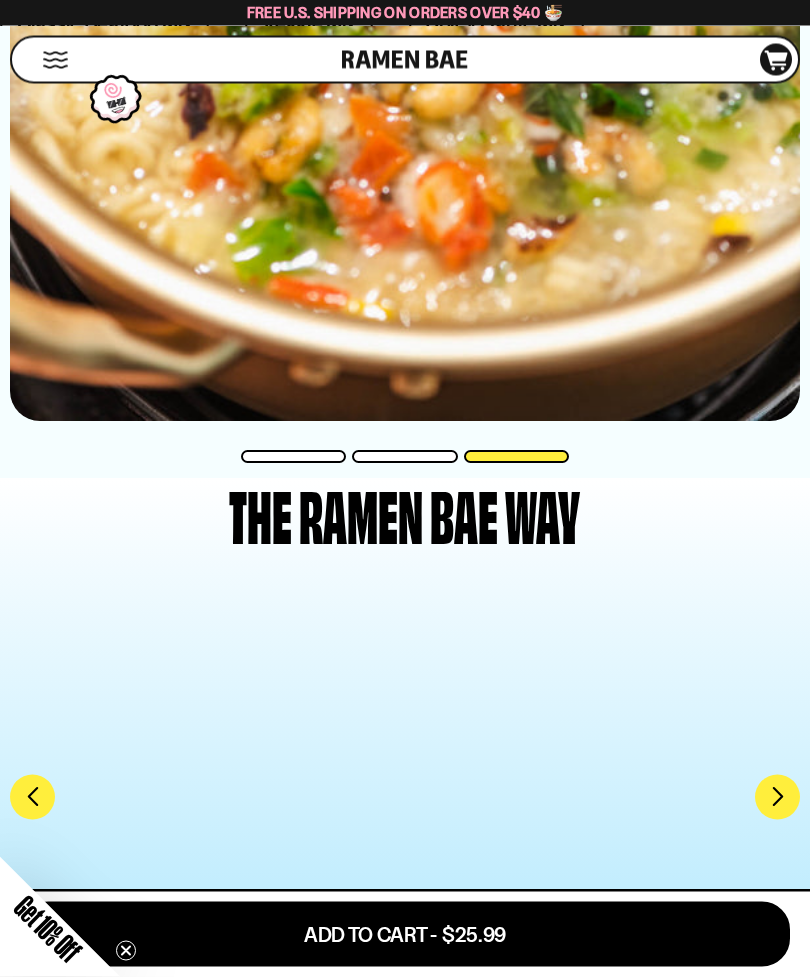 scroll, scrollTop: 5425, scrollLeft: 0, axis: vertical 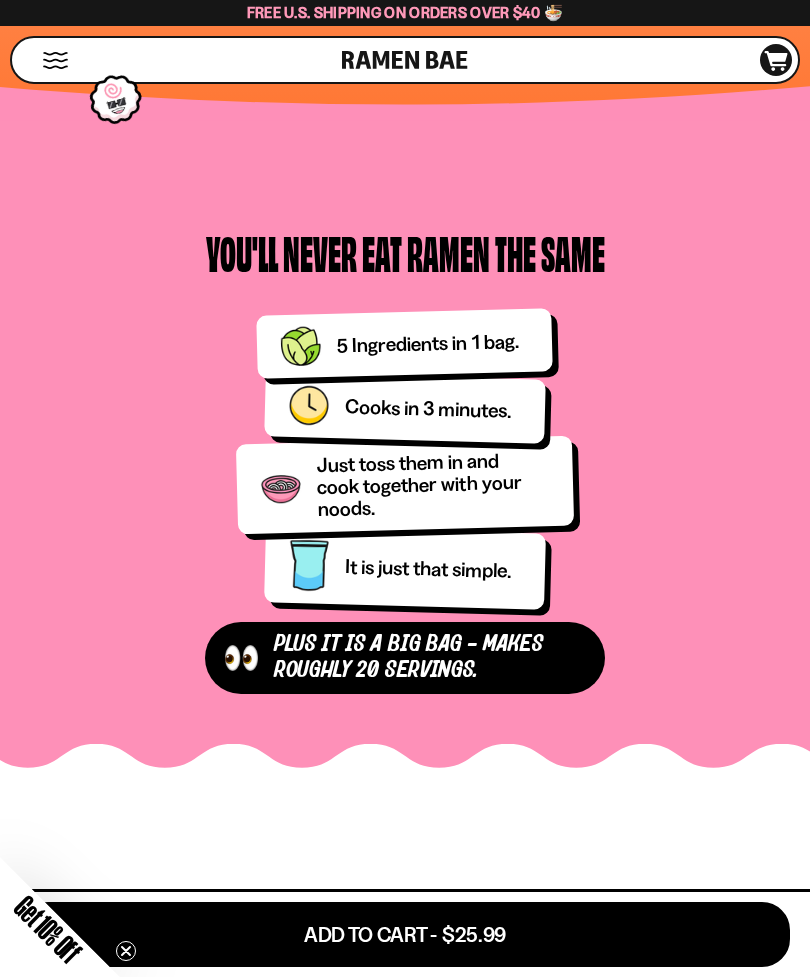 click on "Shop" at bounding box center [180, 60] 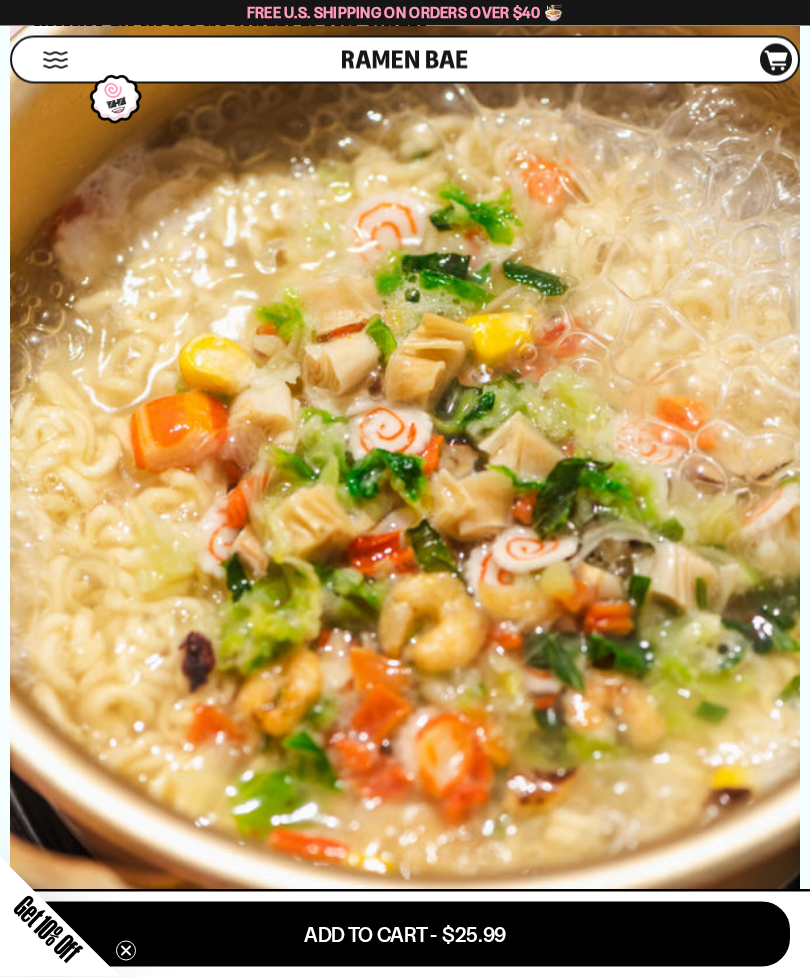 scroll, scrollTop: 4855, scrollLeft: 0, axis: vertical 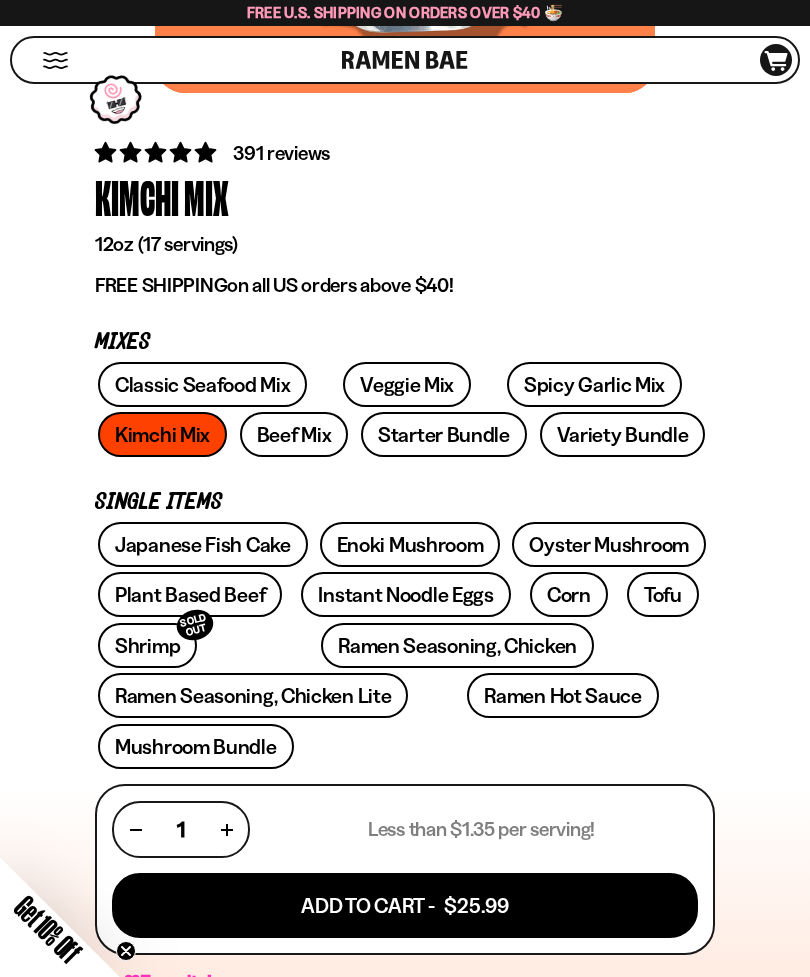 click on "Beef Mix" at bounding box center [294, 434] 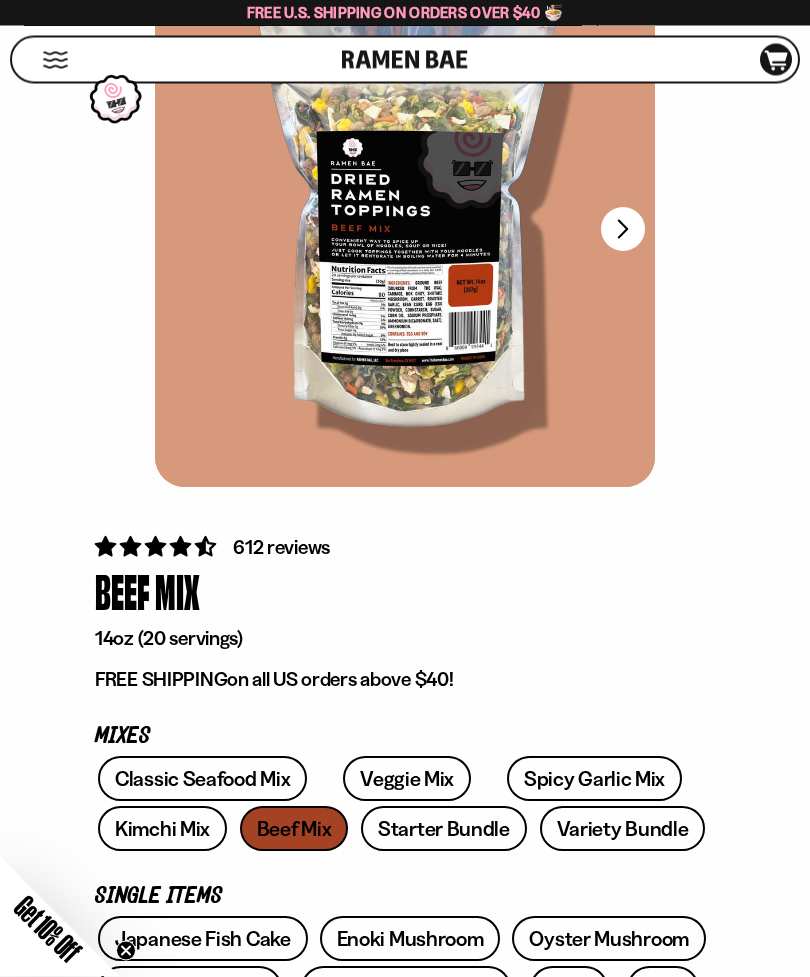 scroll, scrollTop: 149, scrollLeft: 0, axis: vertical 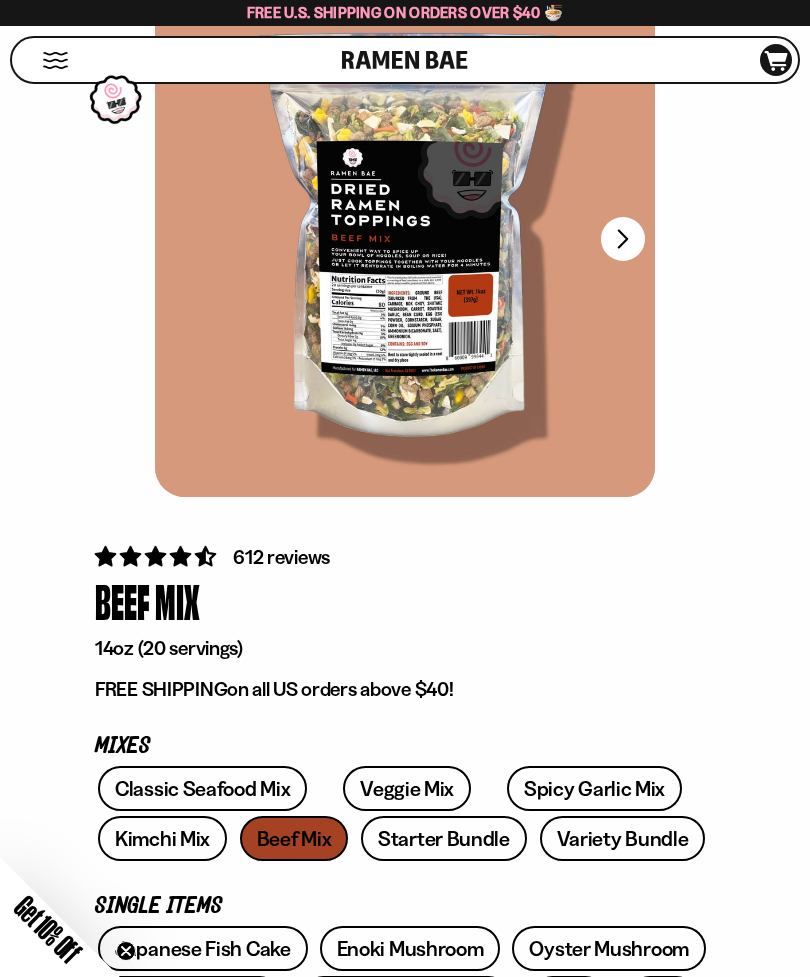 click on "Spicy Garlic Mix" at bounding box center [594, 788] 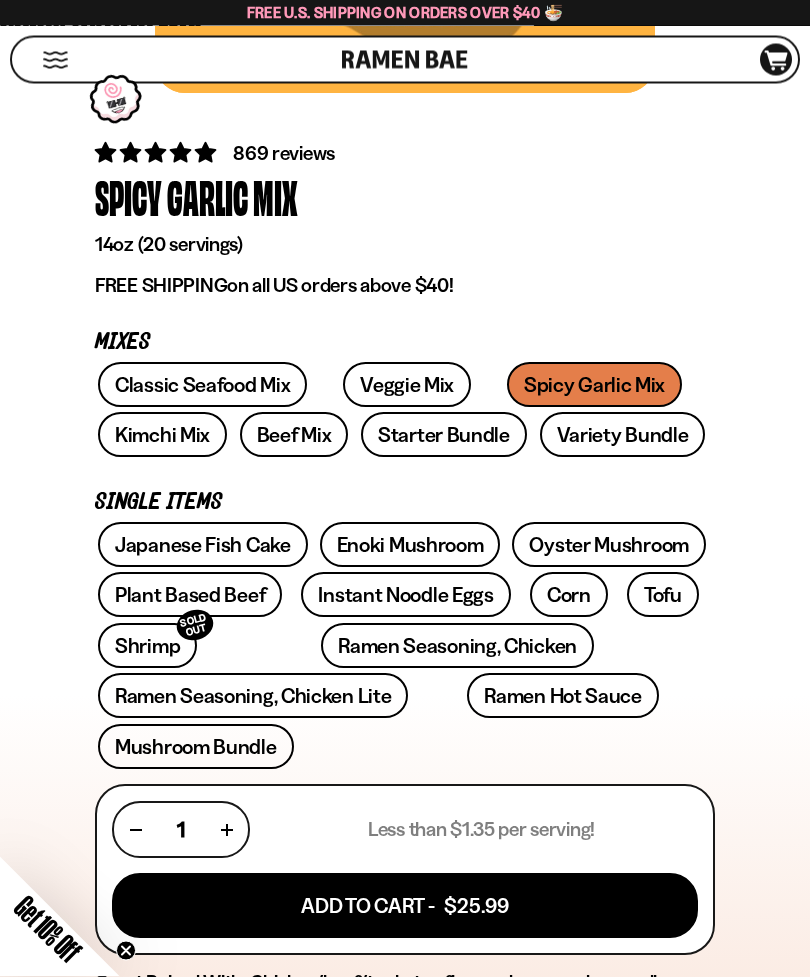 scroll, scrollTop: 553, scrollLeft: 0, axis: vertical 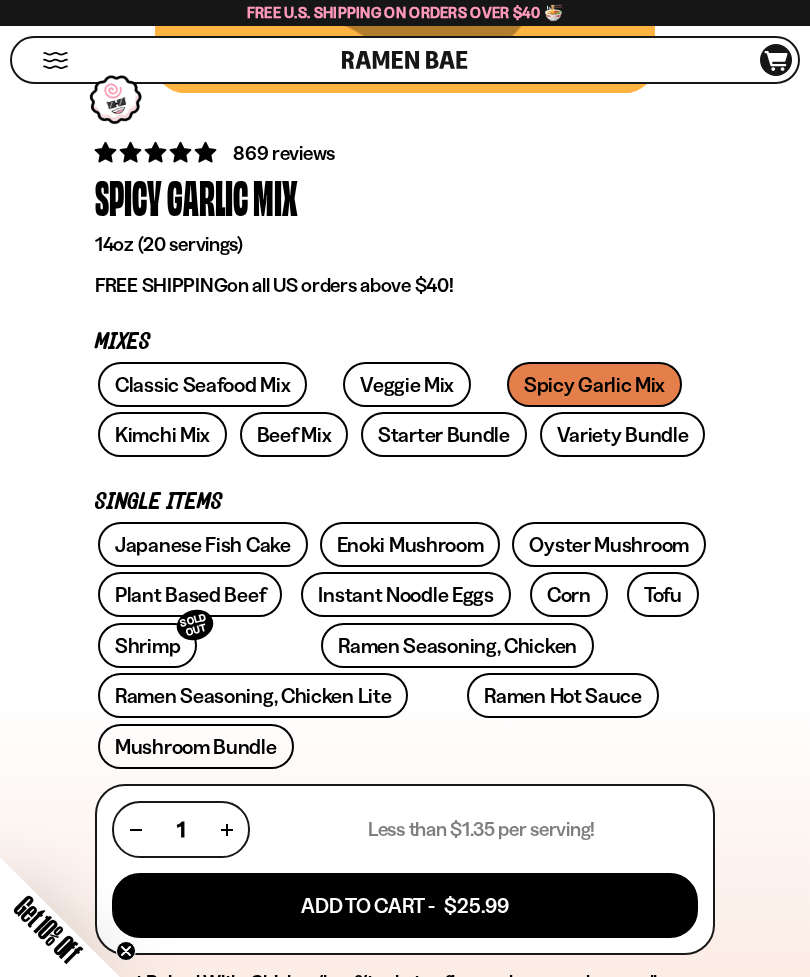 click on "Classic Seafood Mix" at bounding box center (202, 384) 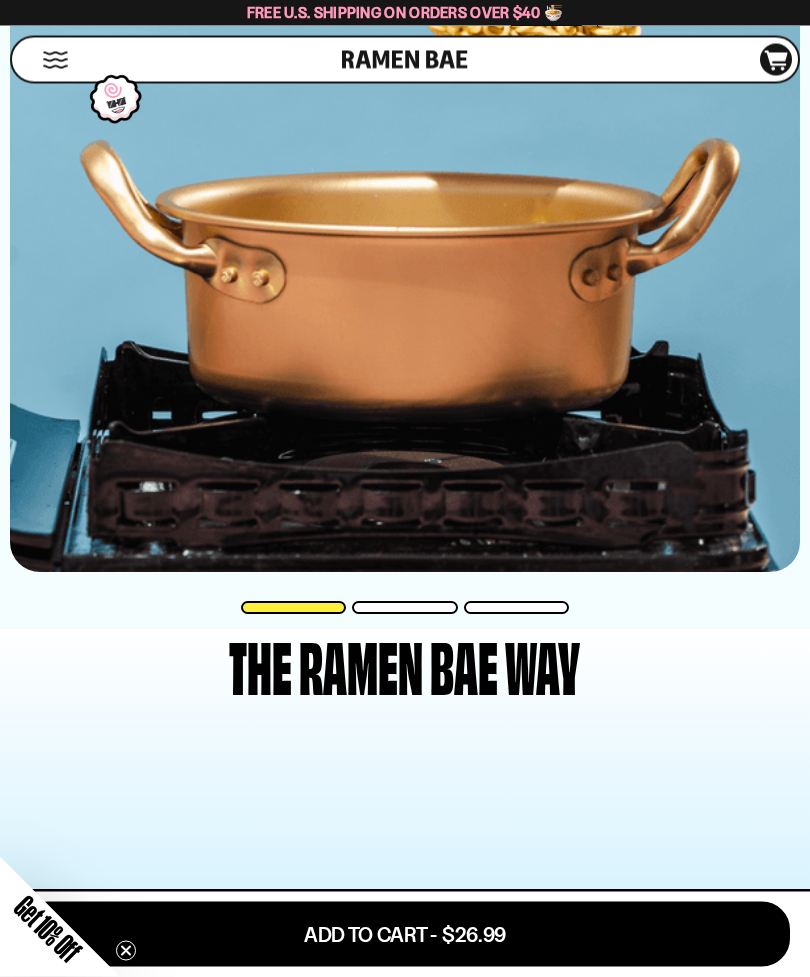 scroll, scrollTop: 5058, scrollLeft: 0, axis: vertical 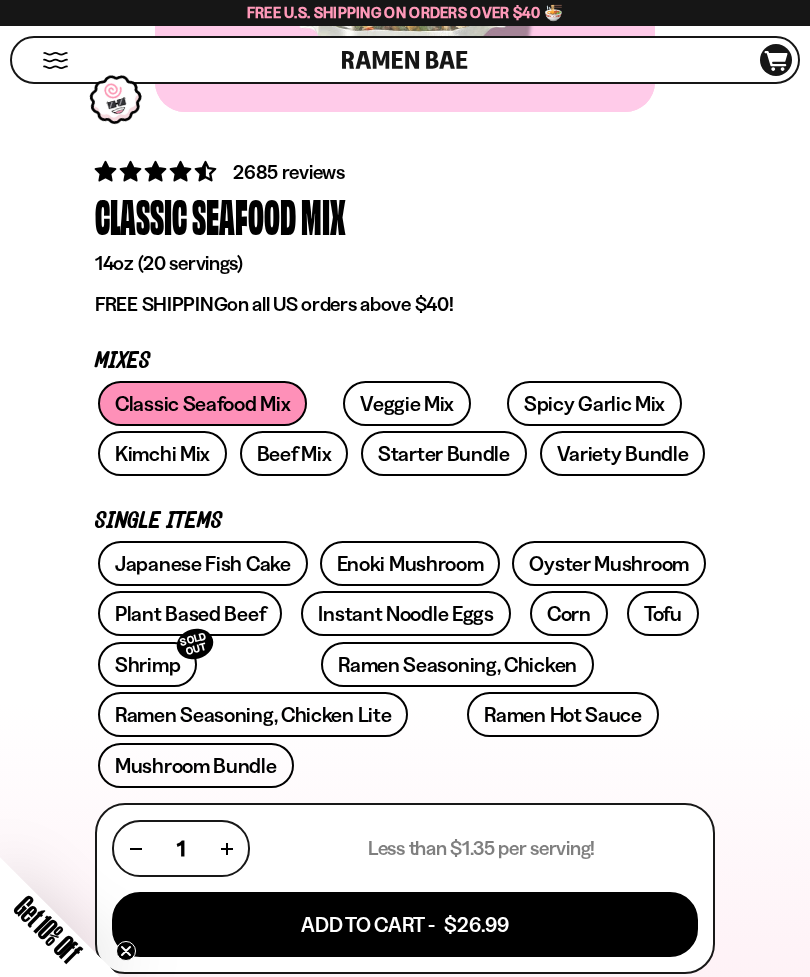 click on "Veggie Mix" at bounding box center (407, 403) 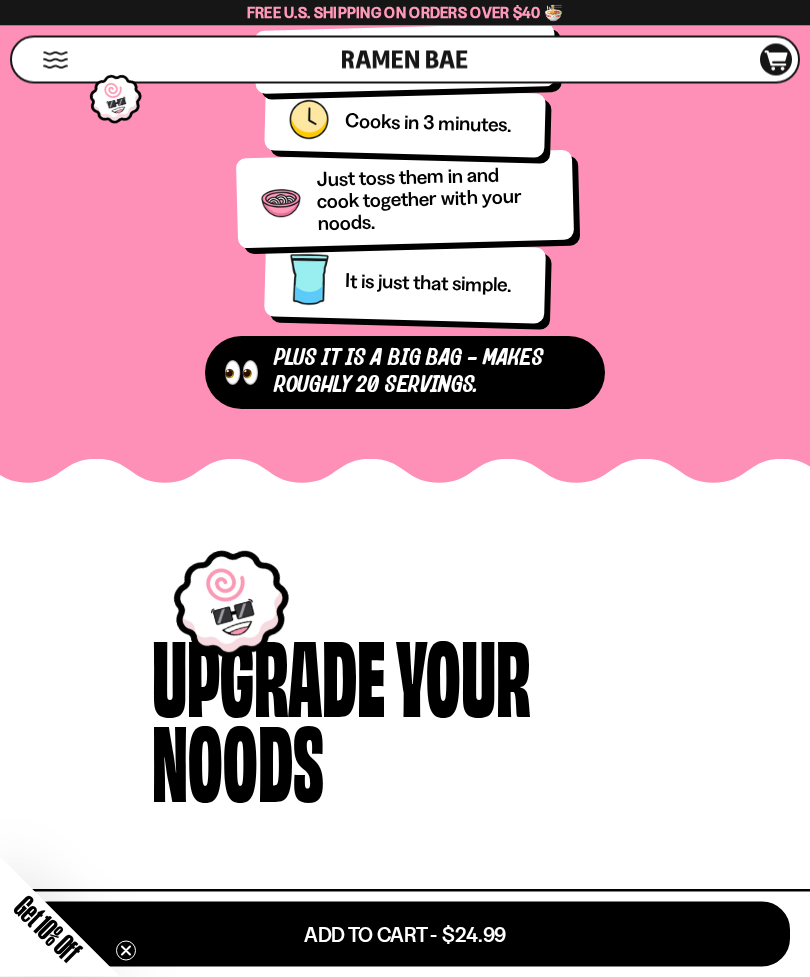 scroll, scrollTop: 2789, scrollLeft: 0, axis: vertical 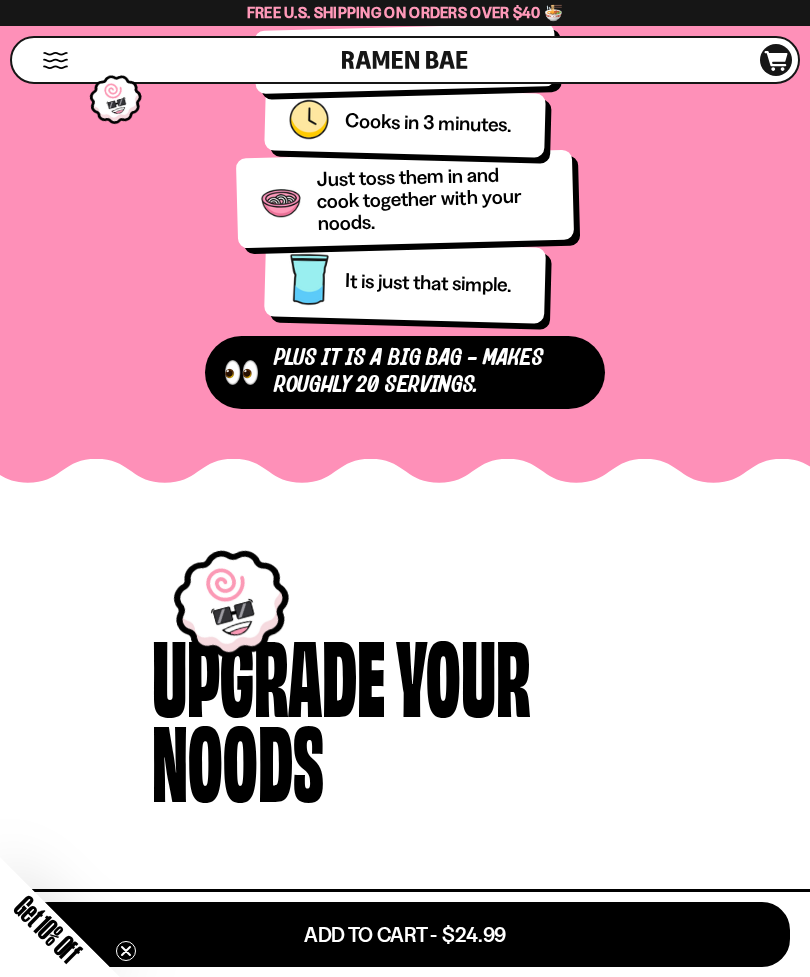 click on "Add To Cart -
$24.99" at bounding box center (405, 934) 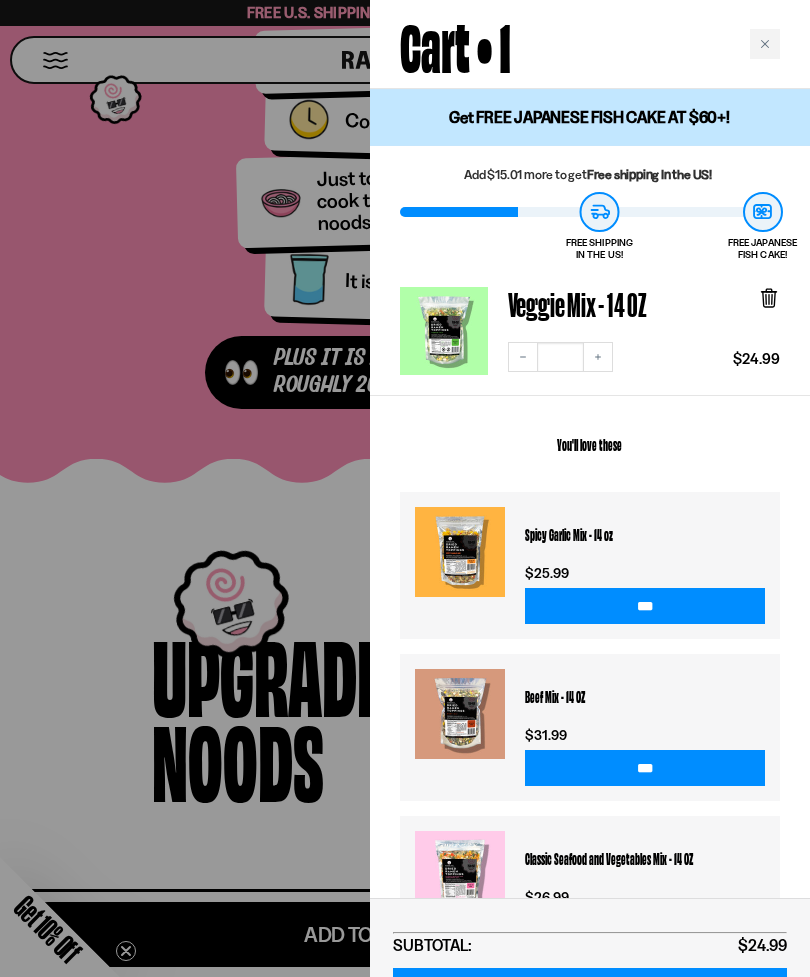 click on "***" at bounding box center (645, 768) 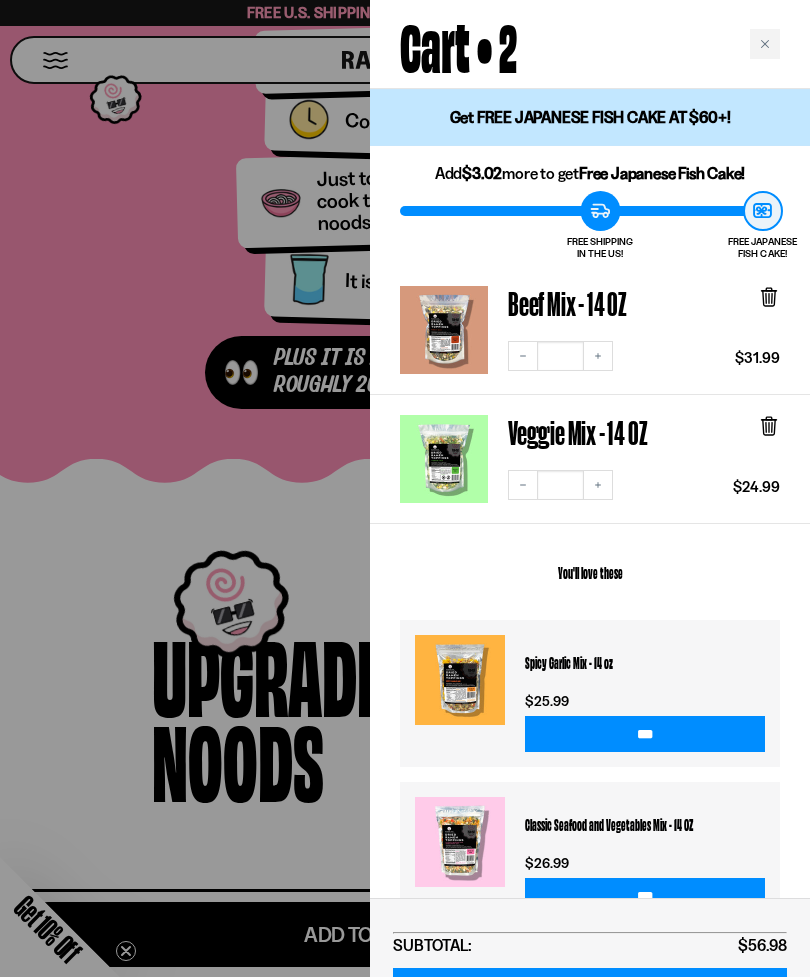 click at bounding box center [405, 488] 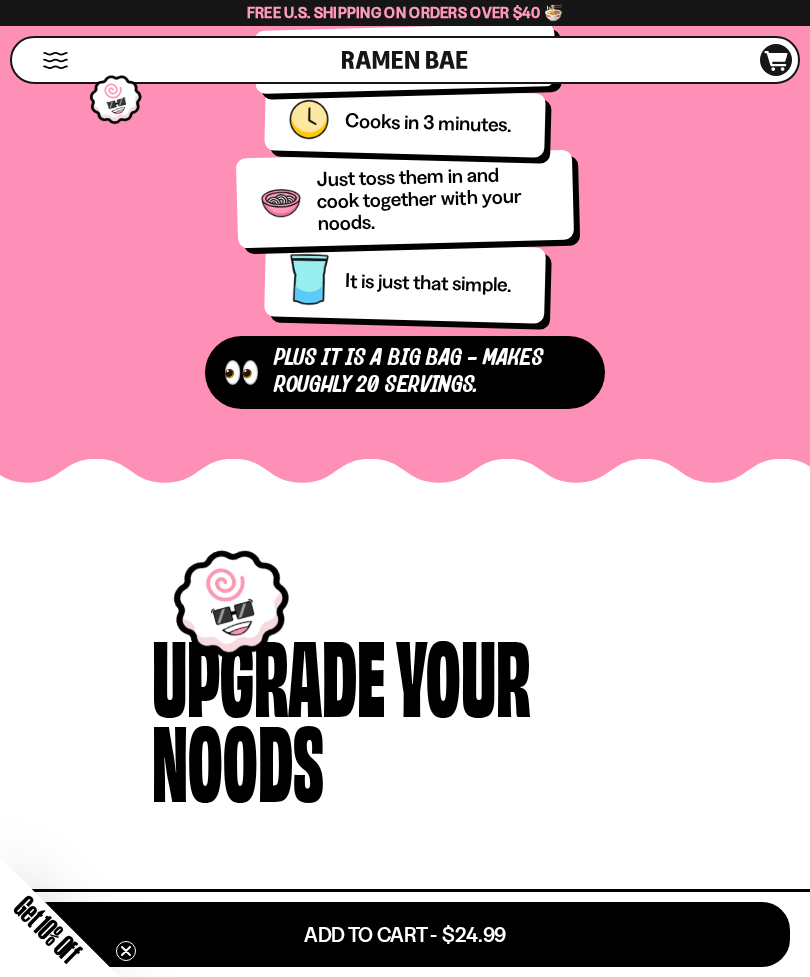 click on "Shop" at bounding box center (180, 60) 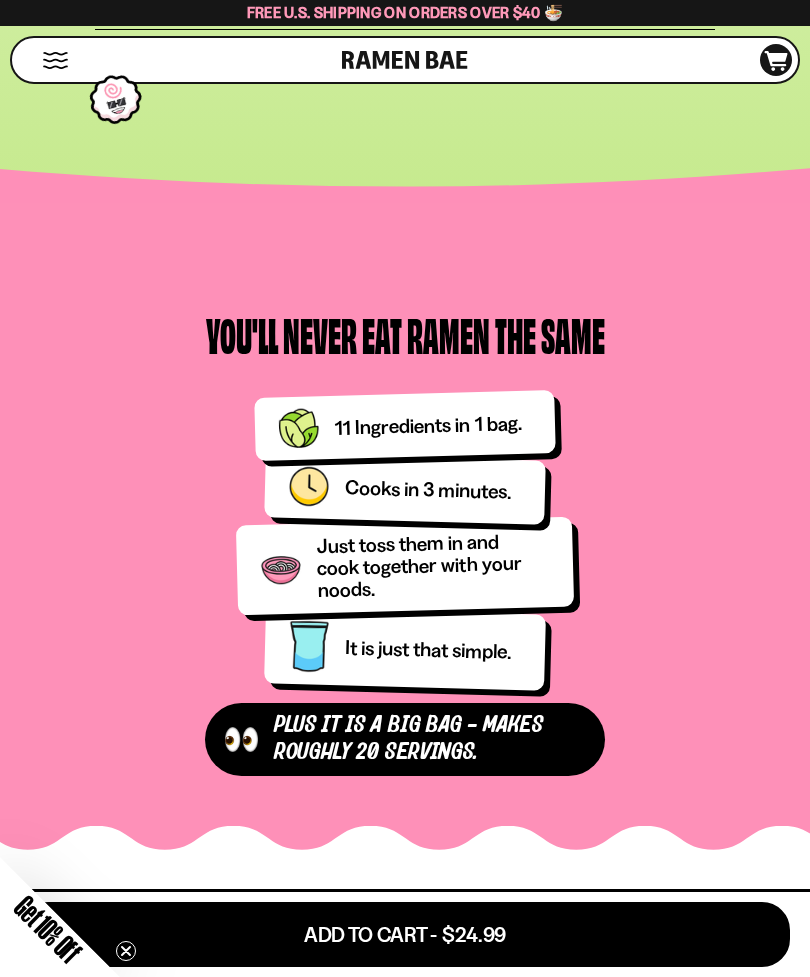 scroll, scrollTop: 2397, scrollLeft: 0, axis: vertical 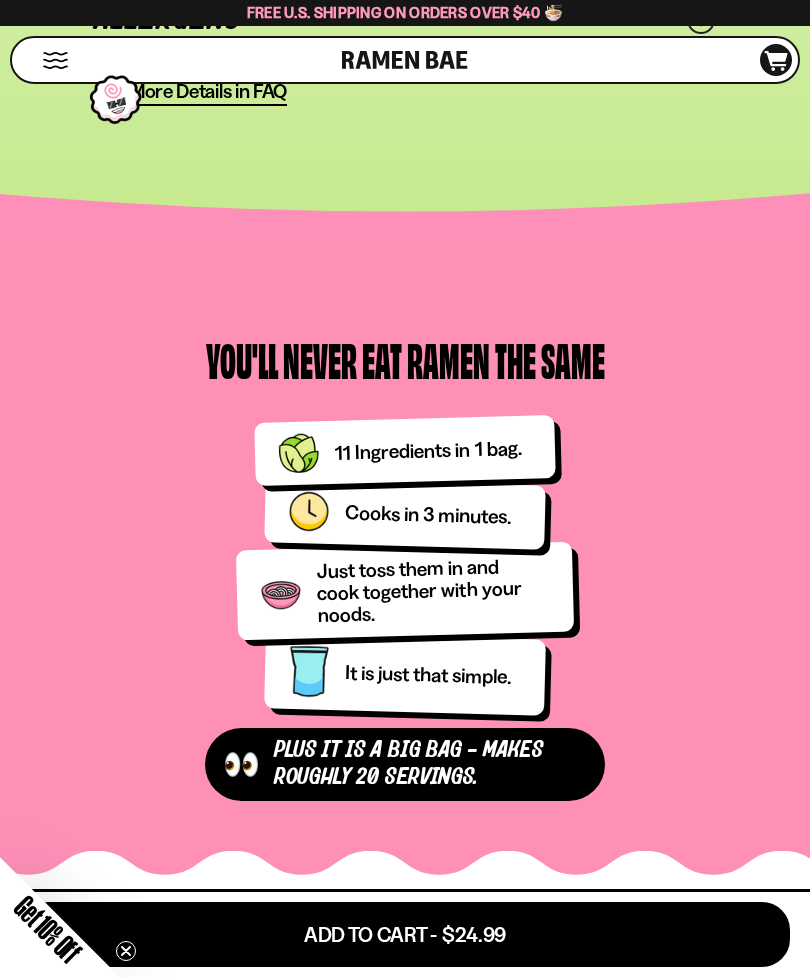 click at bounding box center (55, 60) 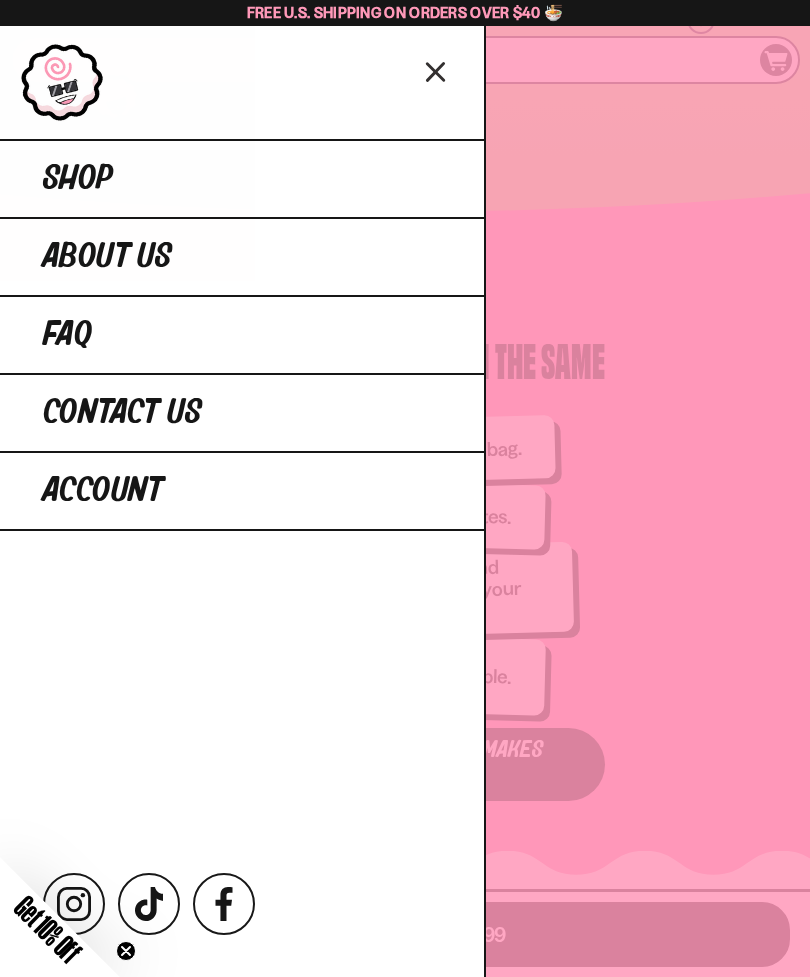 click on "Shop" at bounding box center [242, 178] 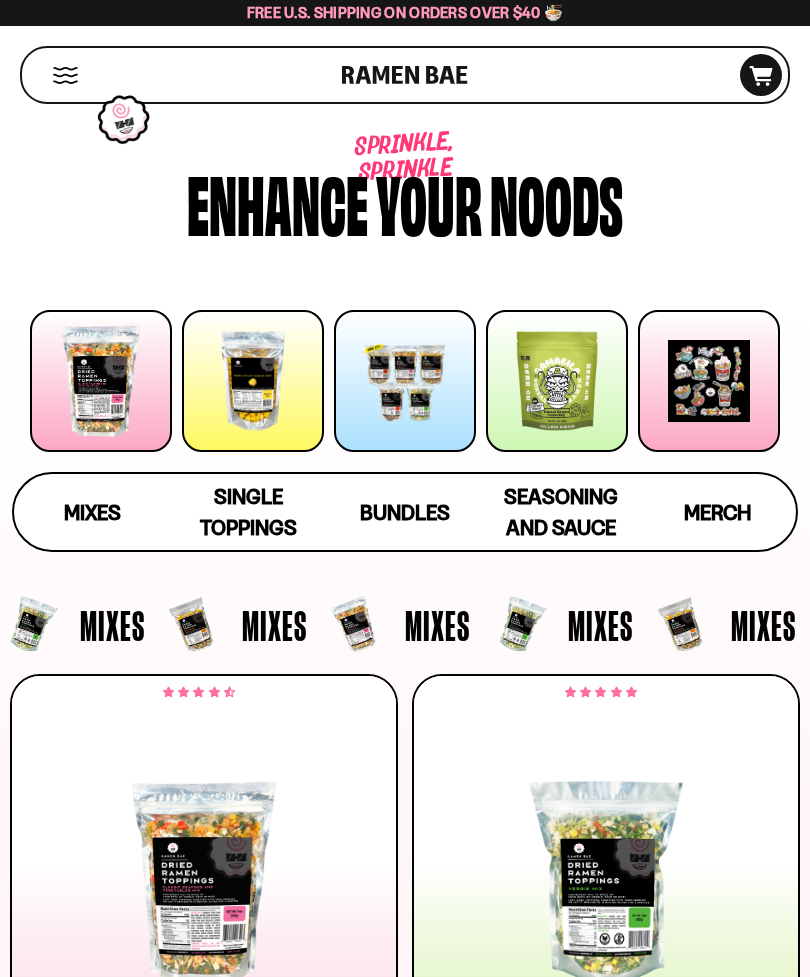 scroll, scrollTop: 0, scrollLeft: 0, axis: both 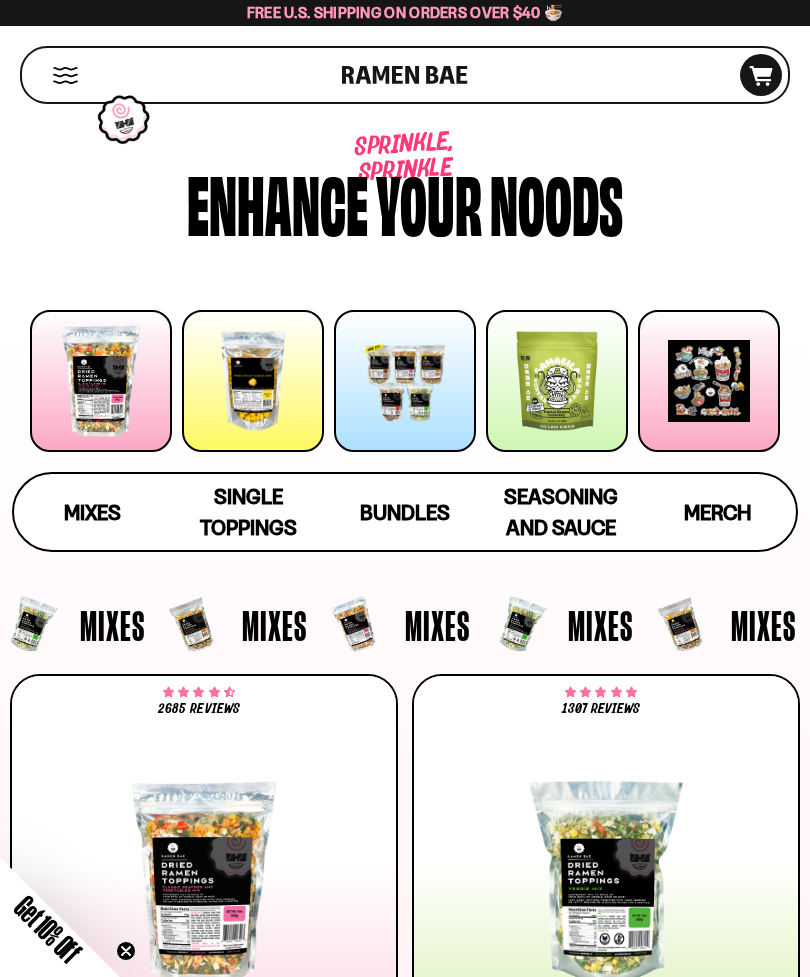 click on "Seasoning and Sauce" at bounding box center (561, 512) 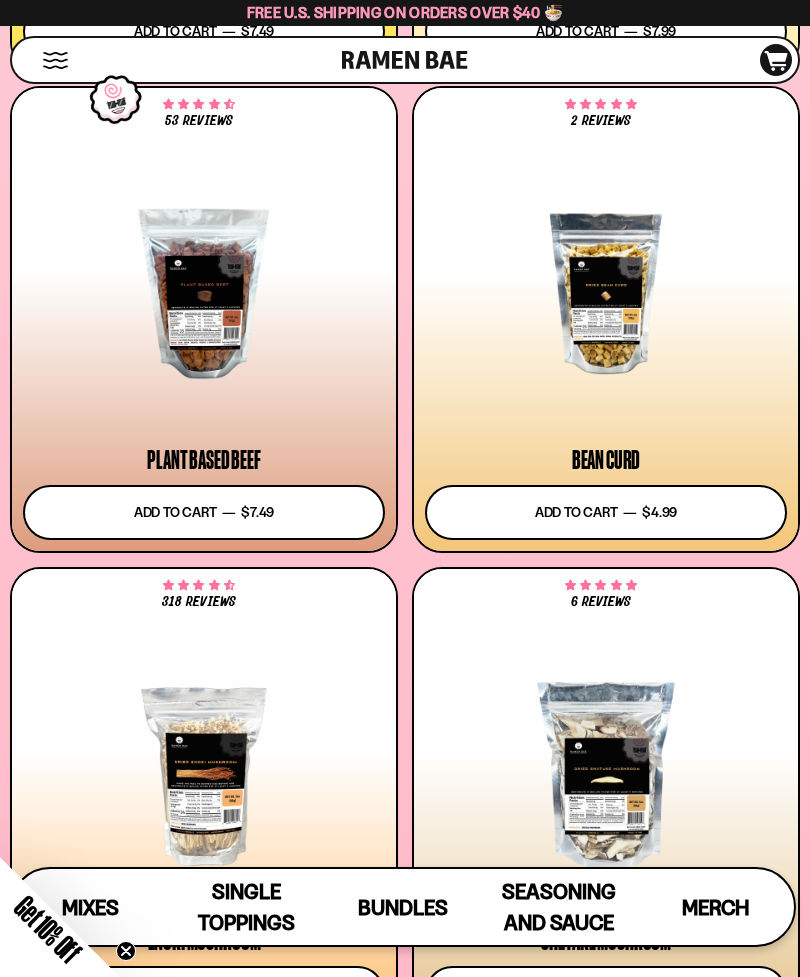 scroll, scrollTop: 3541, scrollLeft: 0, axis: vertical 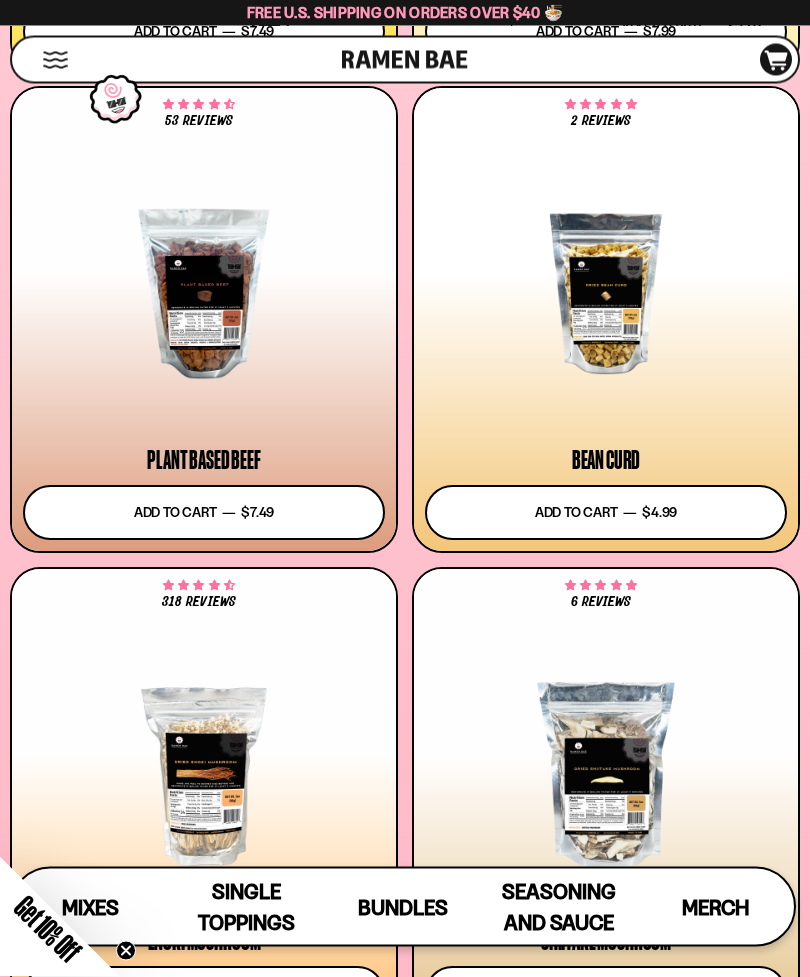click at bounding box center (204, 294) 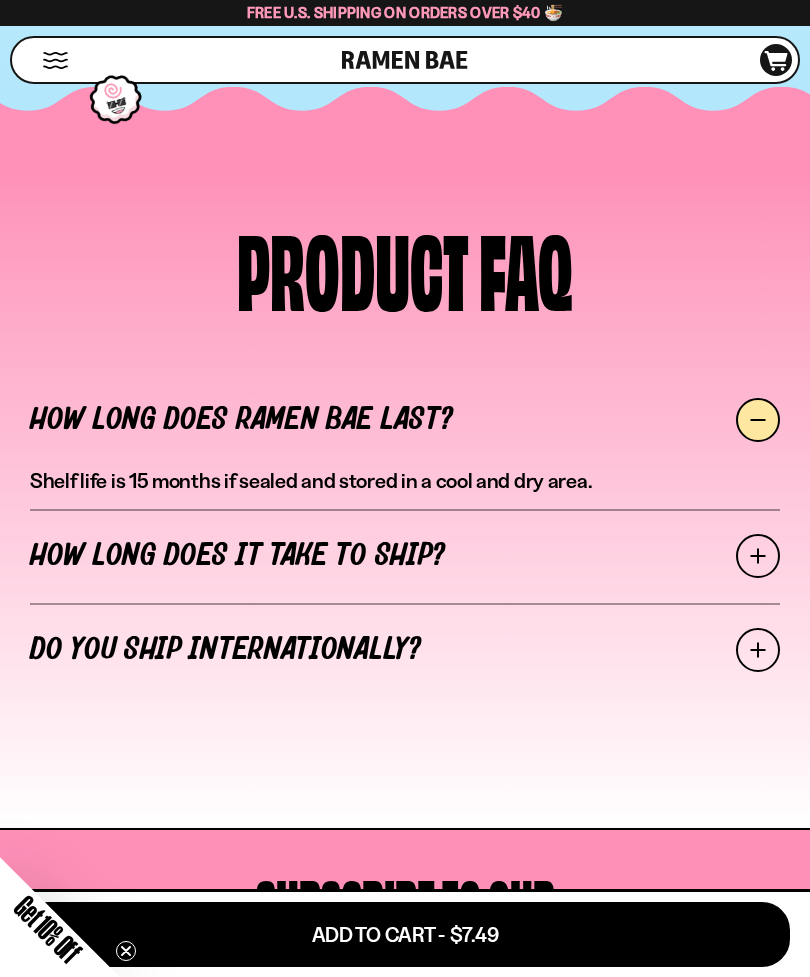 scroll, scrollTop: 7523, scrollLeft: 0, axis: vertical 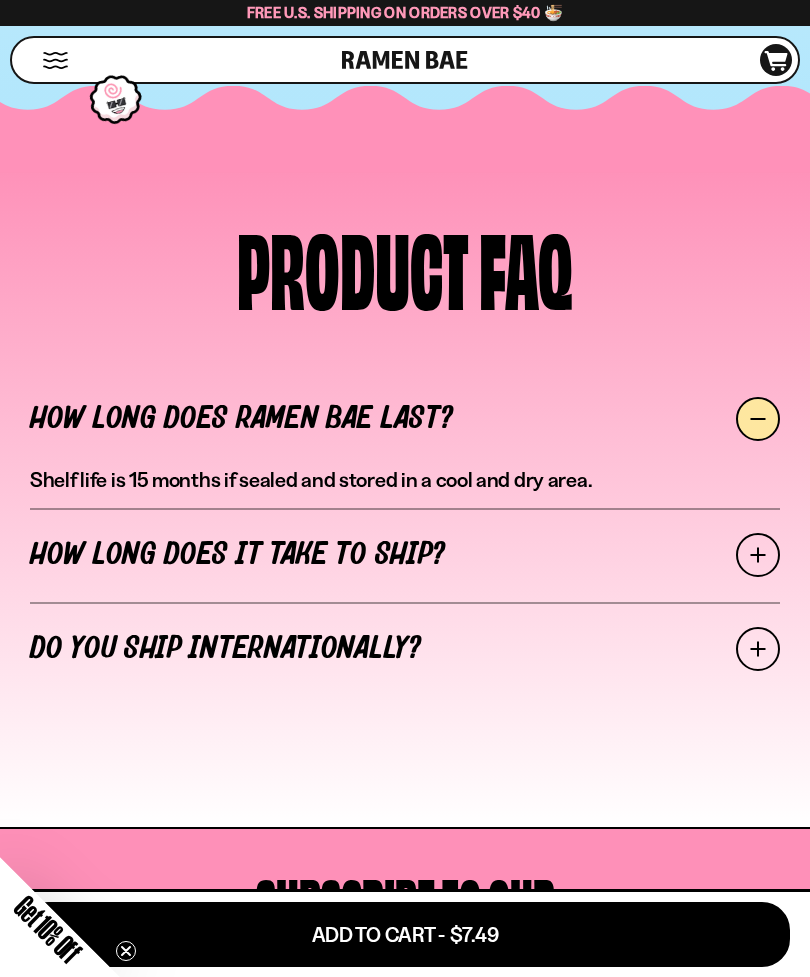 click on "2" at bounding box center [379, -36] 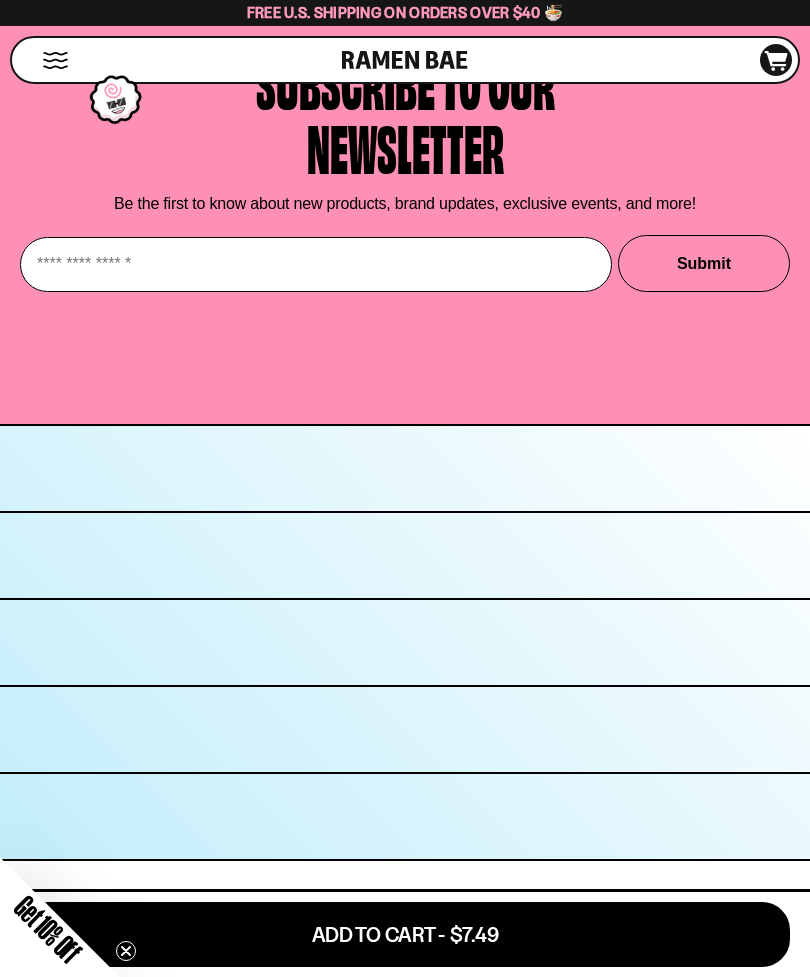 scroll, scrollTop: 7244, scrollLeft: 0, axis: vertical 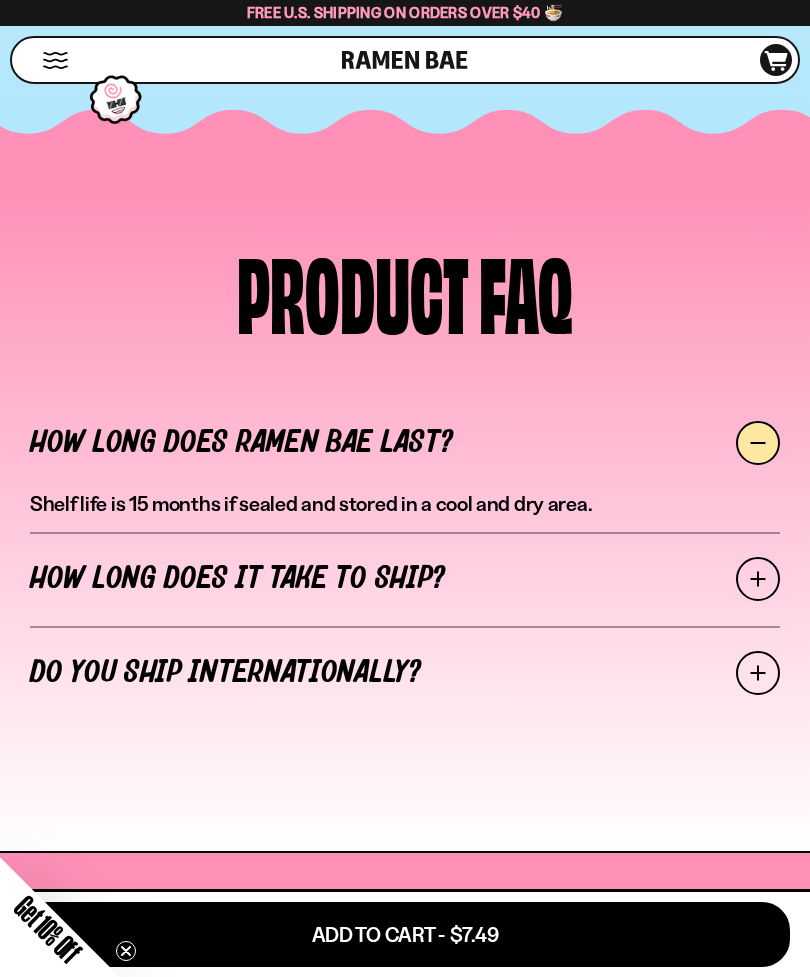click on "3" at bounding box center (421, -12) 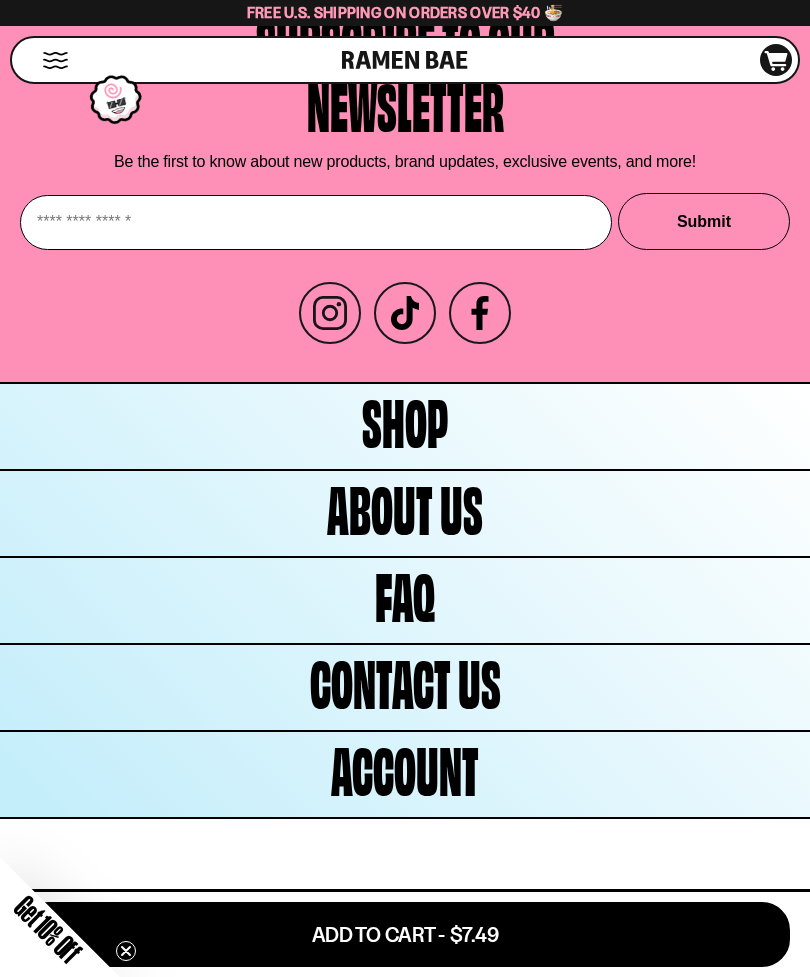 scroll, scrollTop: 7338, scrollLeft: 0, axis: vertical 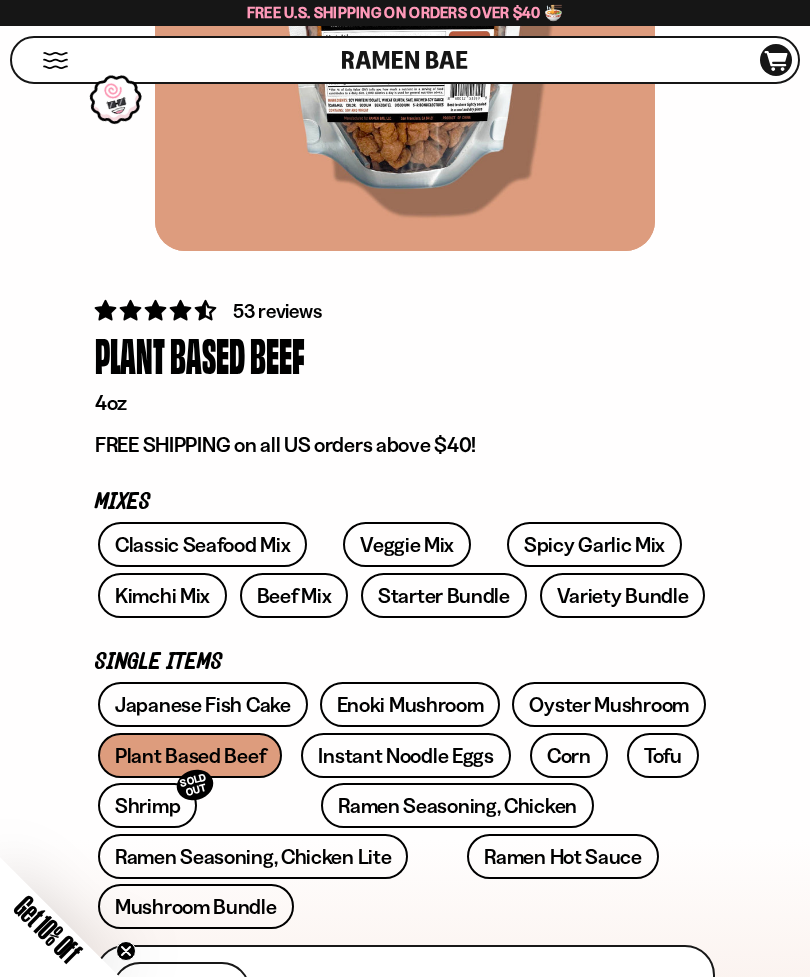 click on "Japanese Fish Cake" at bounding box center [203, 704] 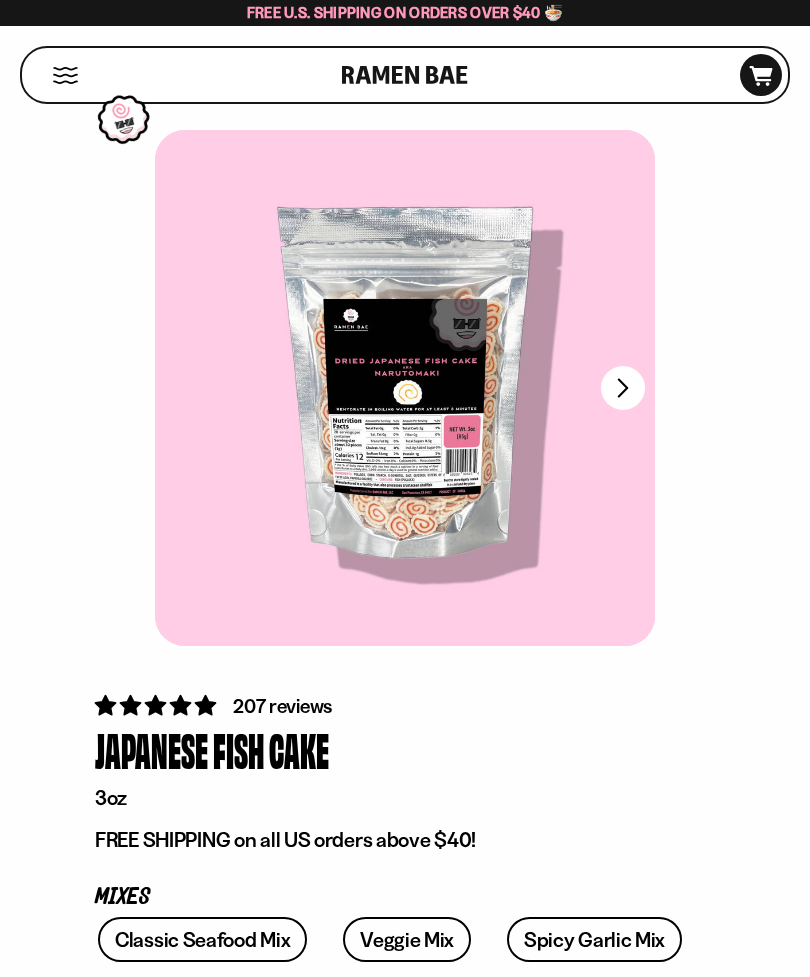 scroll, scrollTop: 0, scrollLeft: 0, axis: both 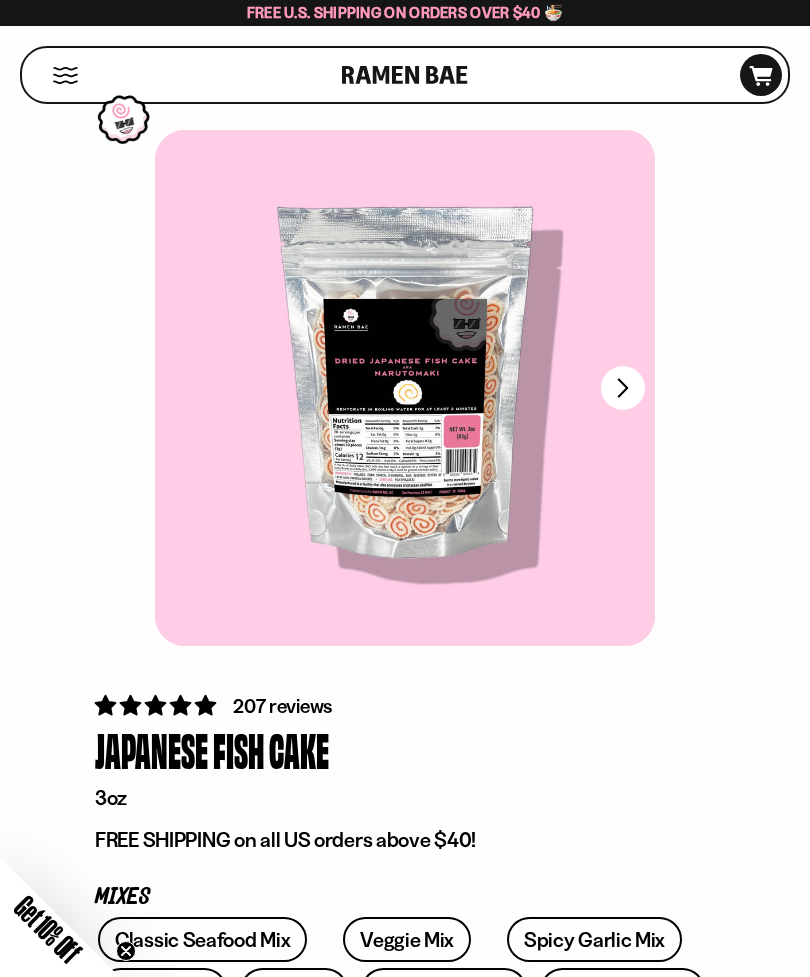 click on "Shop" at bounding box center (185, 75) 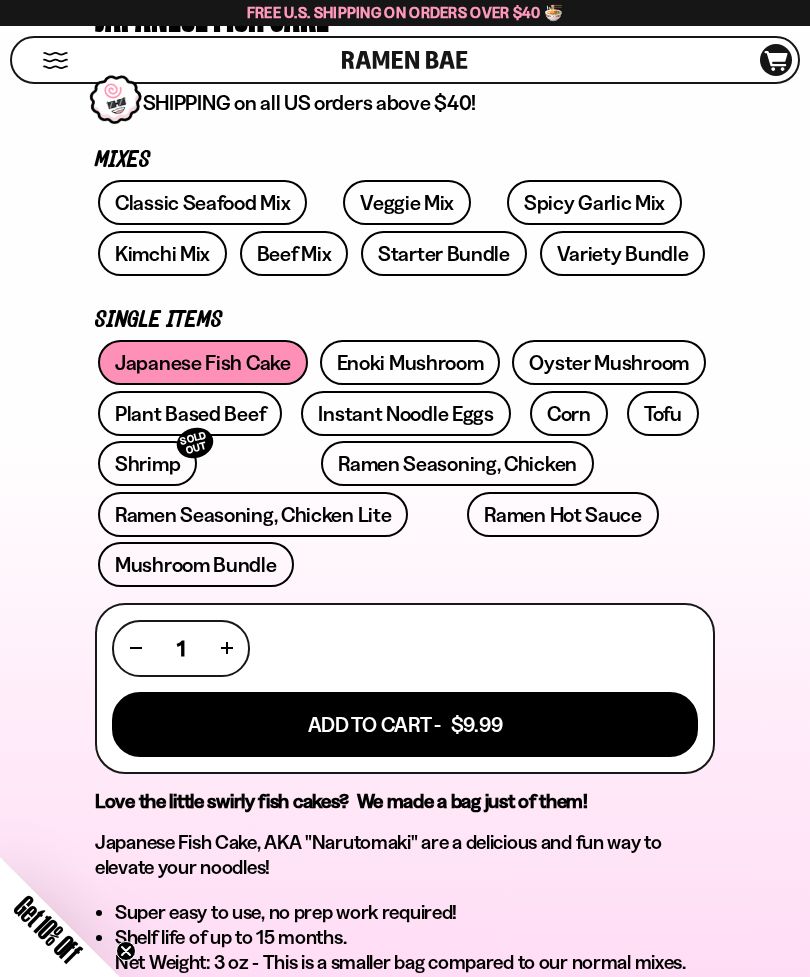 scroll, scrollTop: 742, scrollLeft: 0, axis: vertical 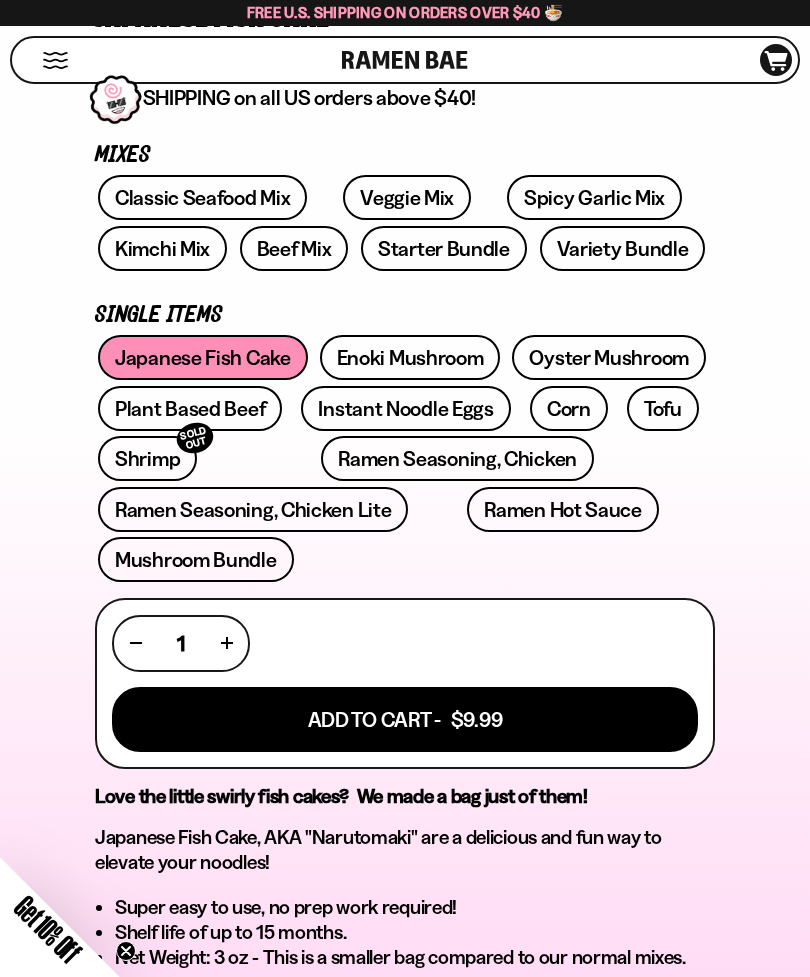 click on "Variety Bundle" at bounding box center [623, 248] 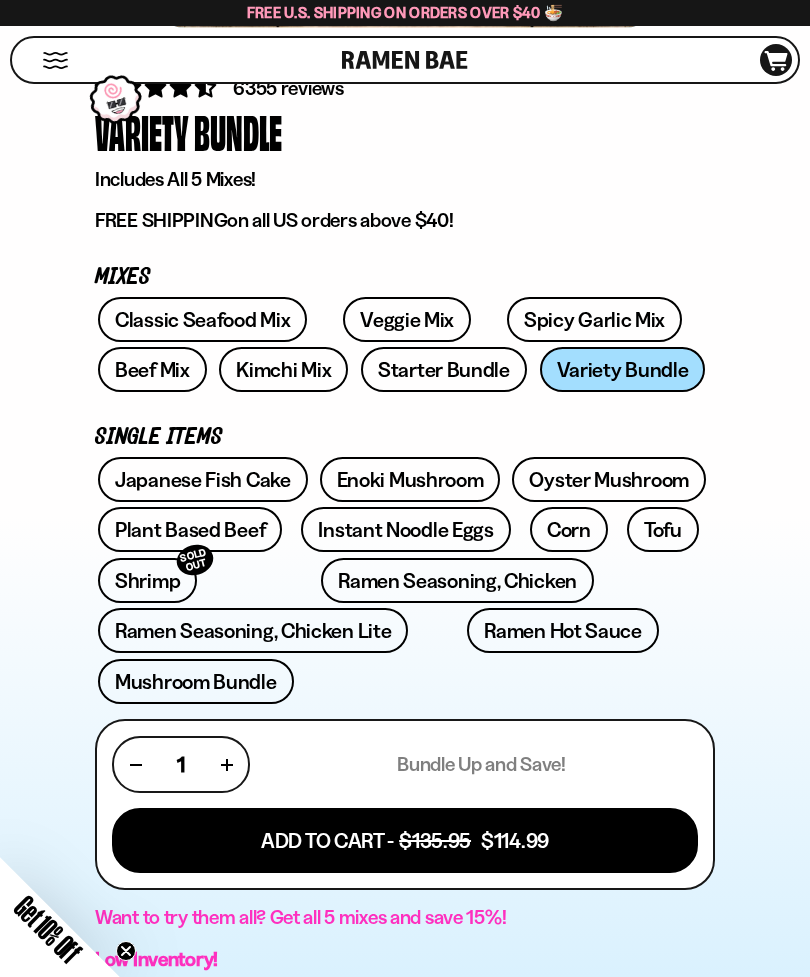 scroll, scrollTop: 680, scrollLeft: 0, axis: vertical 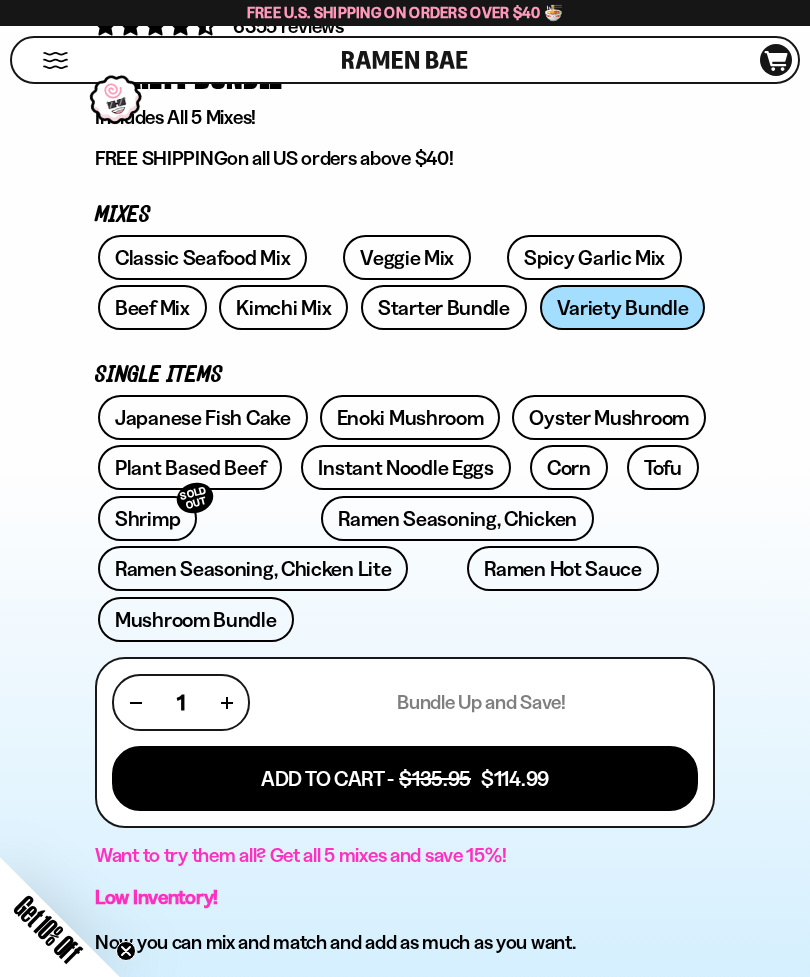 click on "Add To Cart -
$135.95
$114.99" at bounding box center (405, 778) 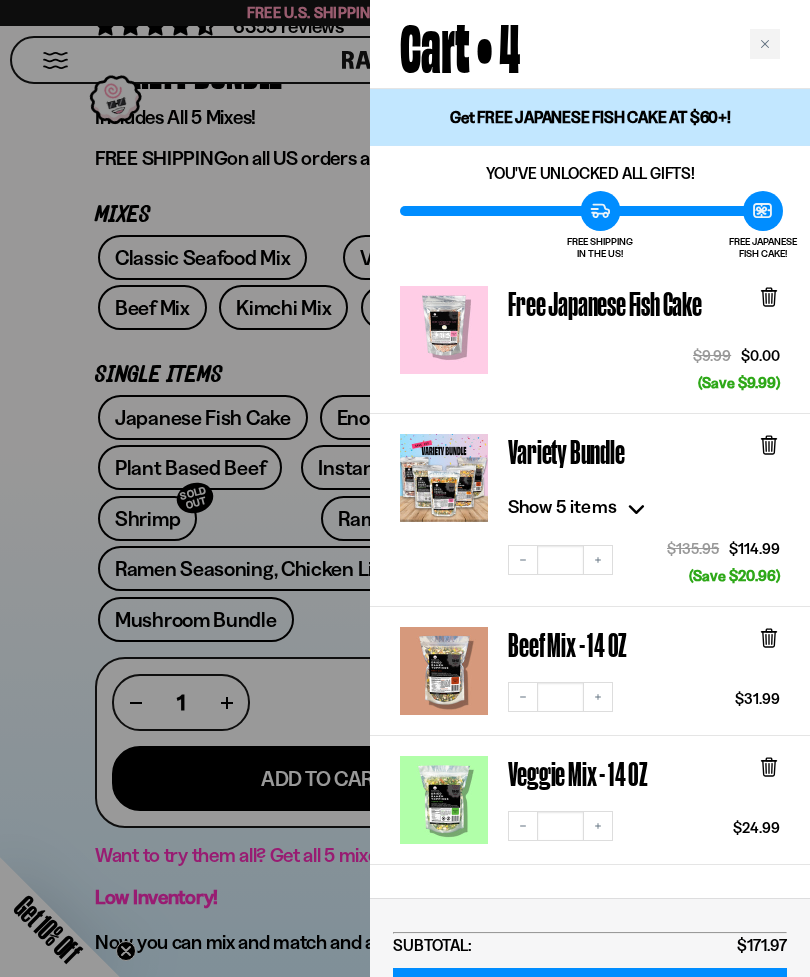 click 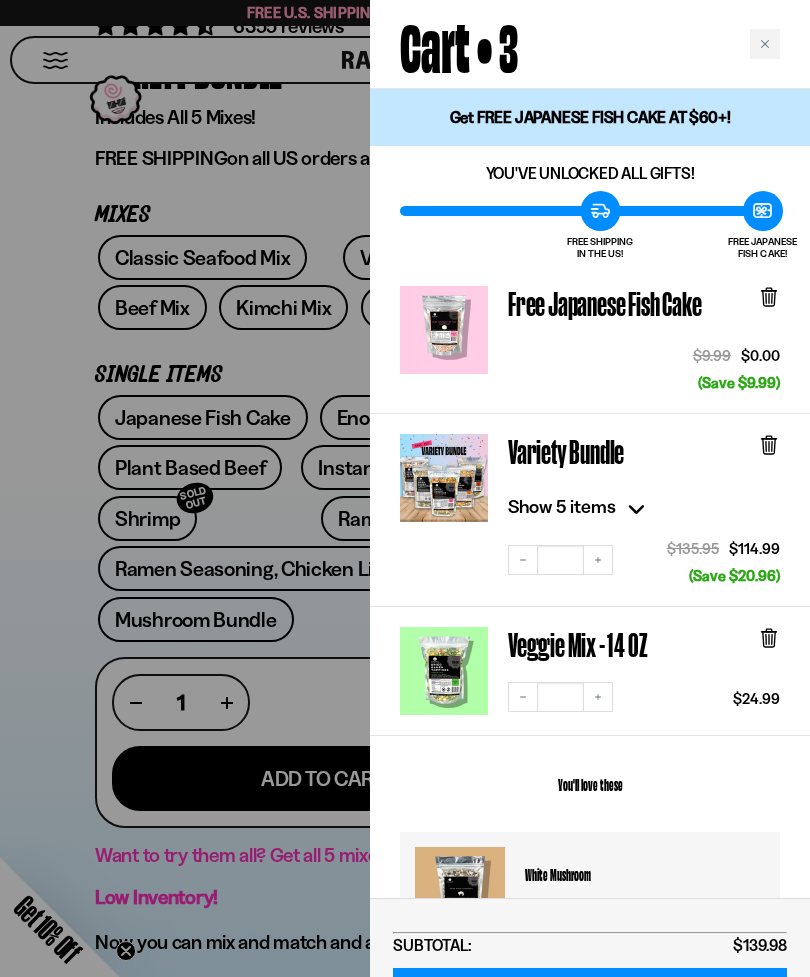 click 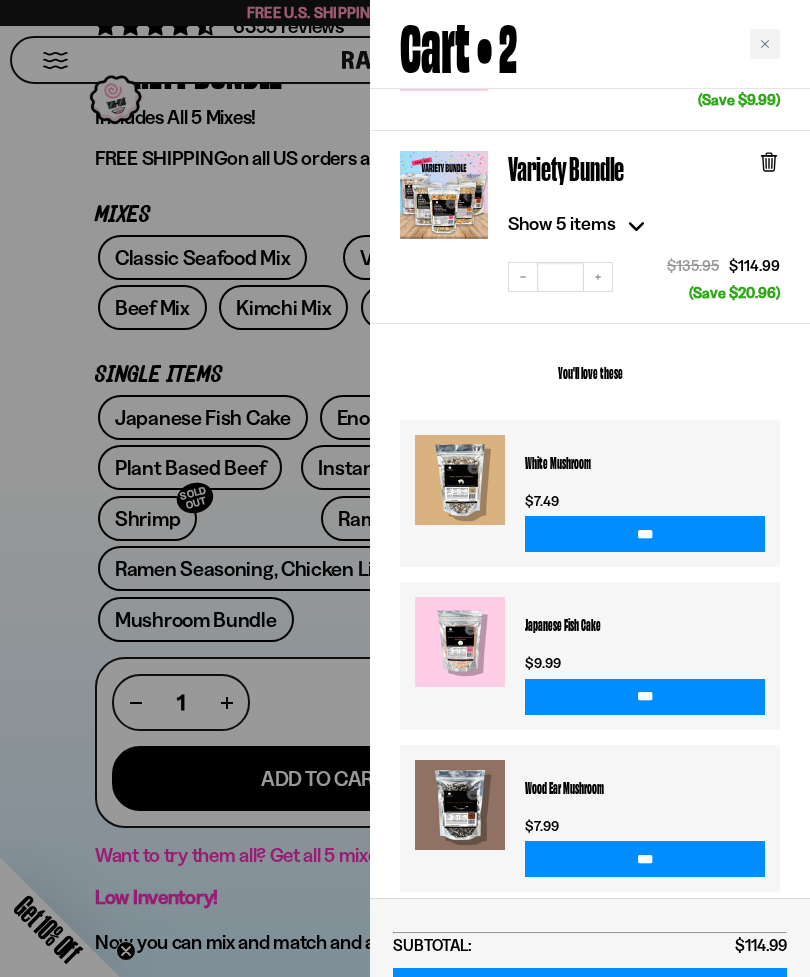 scroll, scrollTop: 281, scrollLeft: 0, axis: vertical 